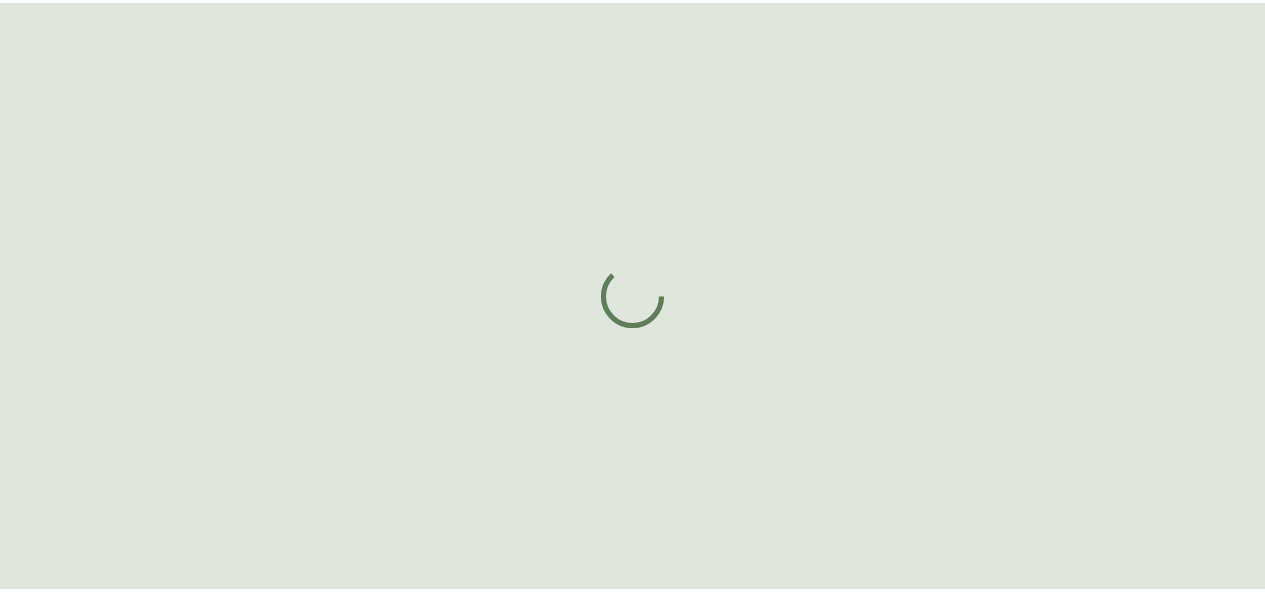 scroll, scrollTop: 0, scrollLeft: 0, axis: both 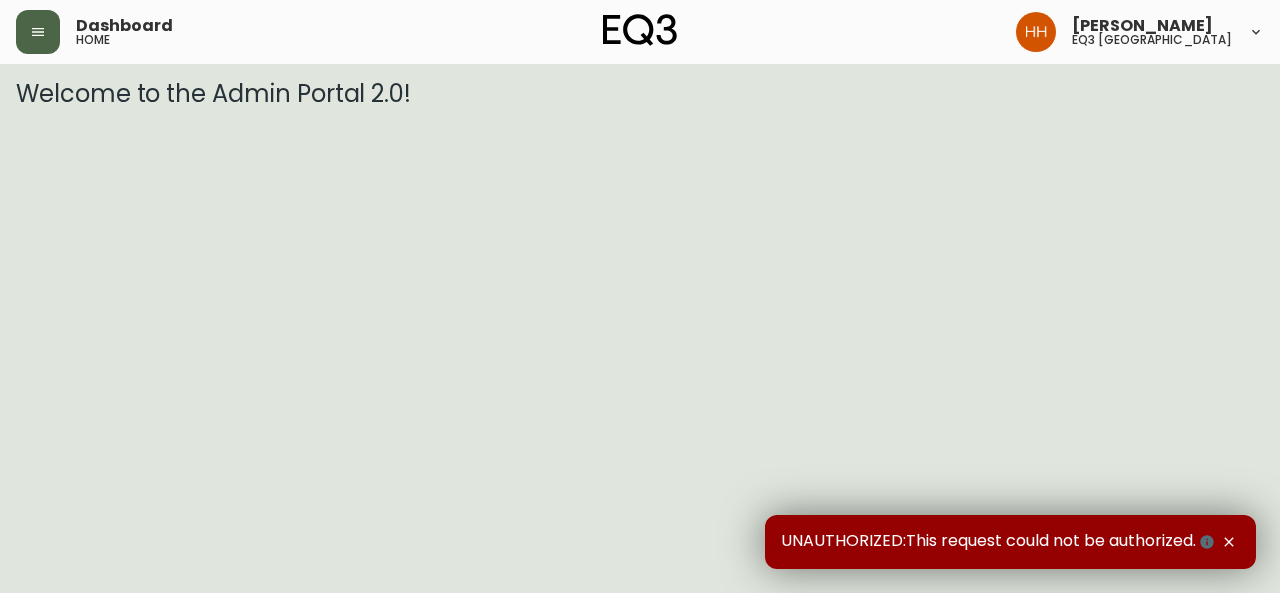 click at bounding box center [38, 32] 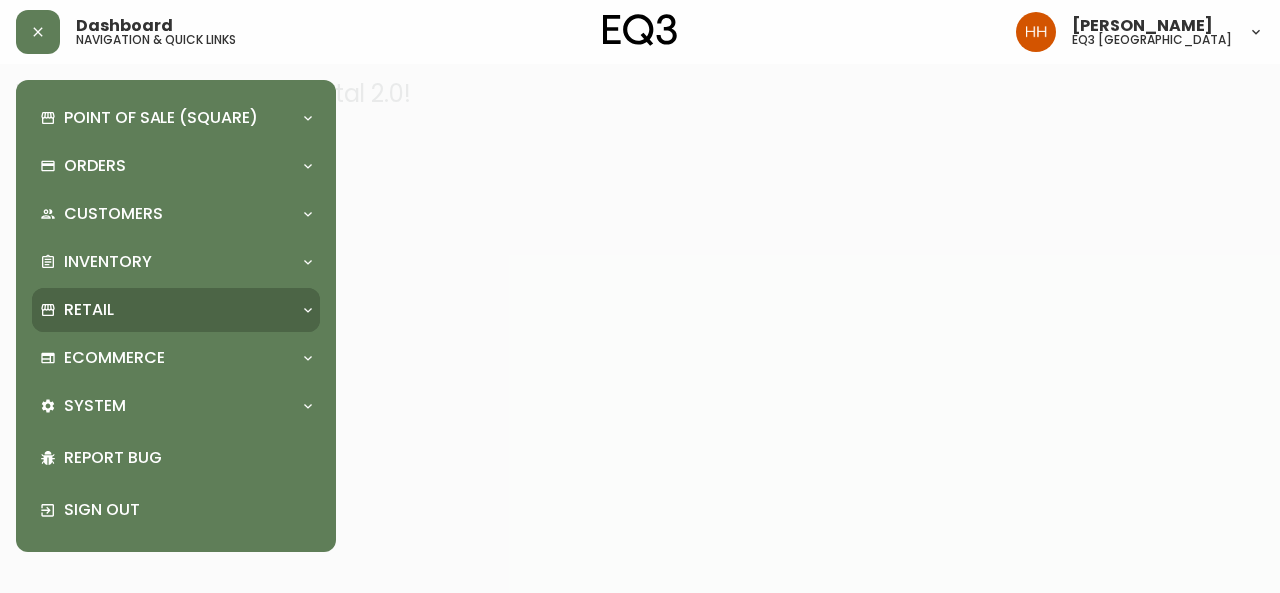 click on "Retail" at bounding box center [89, 310] 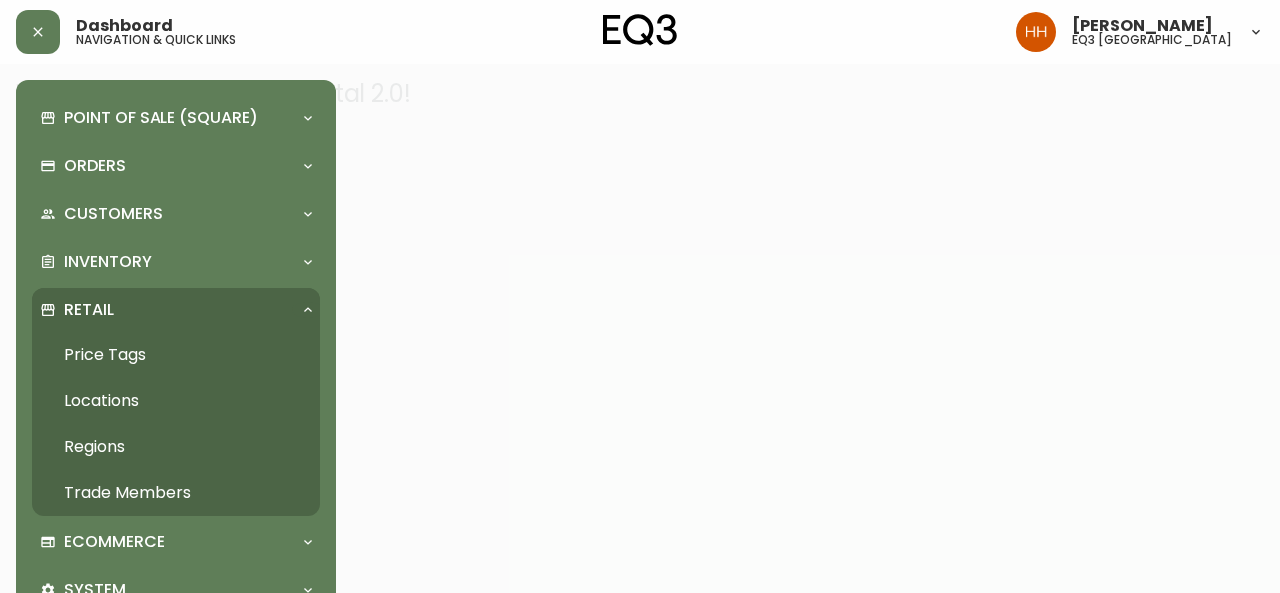 click on "Retail" at bounding box center [166, 310] 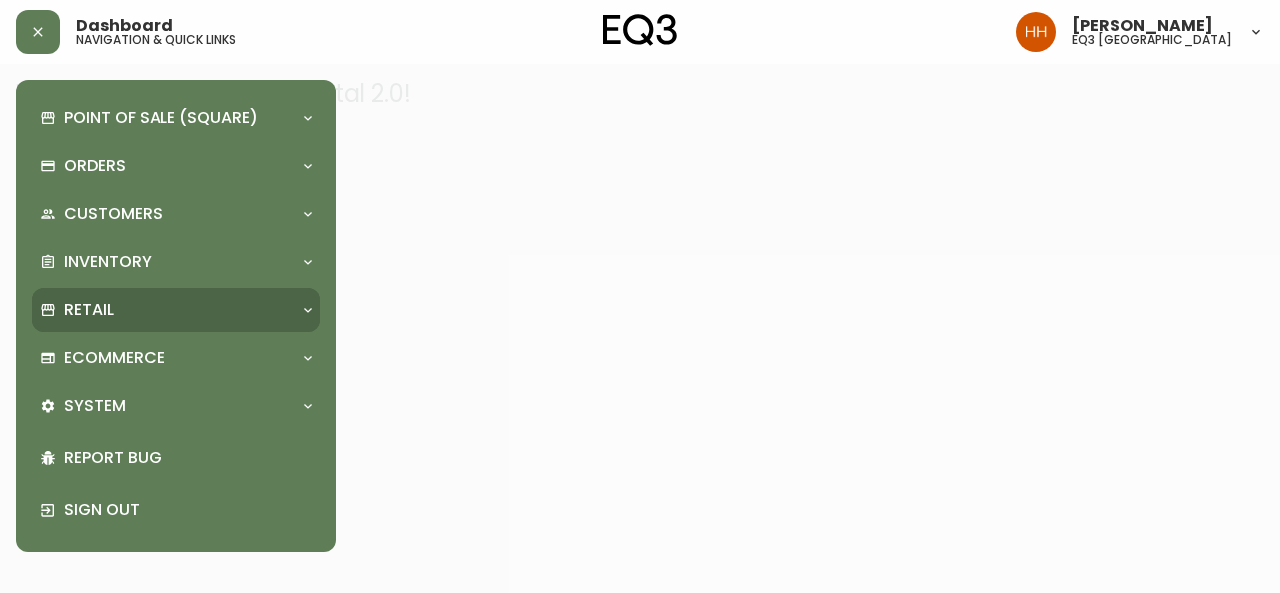 click on "Retail" at bounding box center (166, 310) 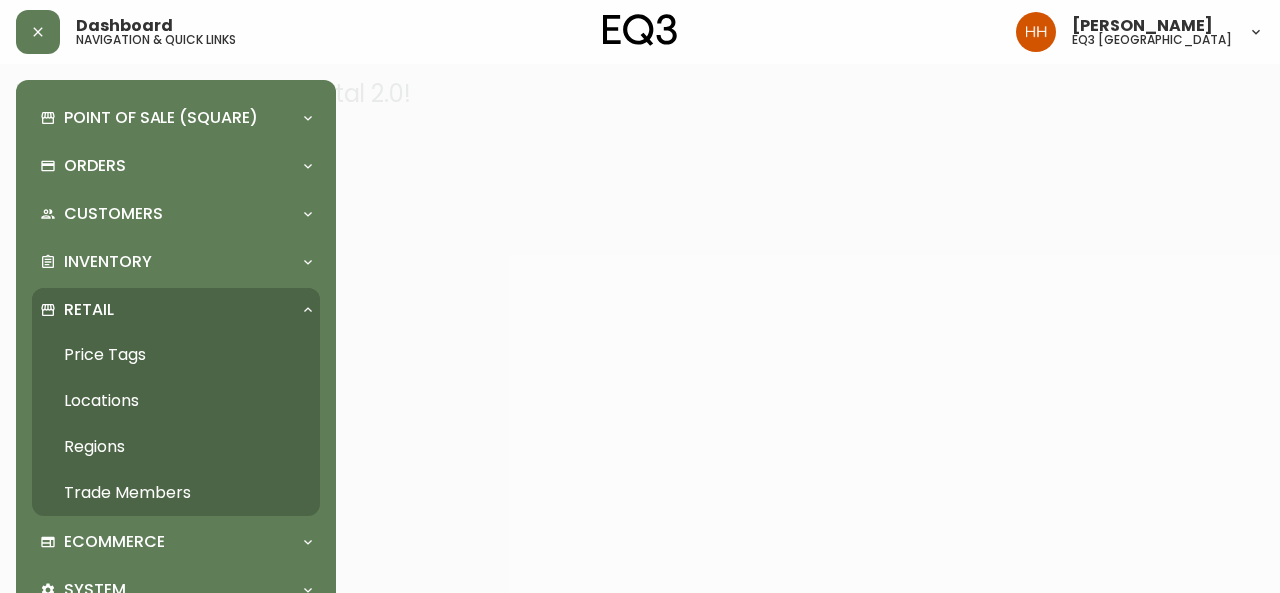 click on "Price Tags" at bounding box center (176, 355) 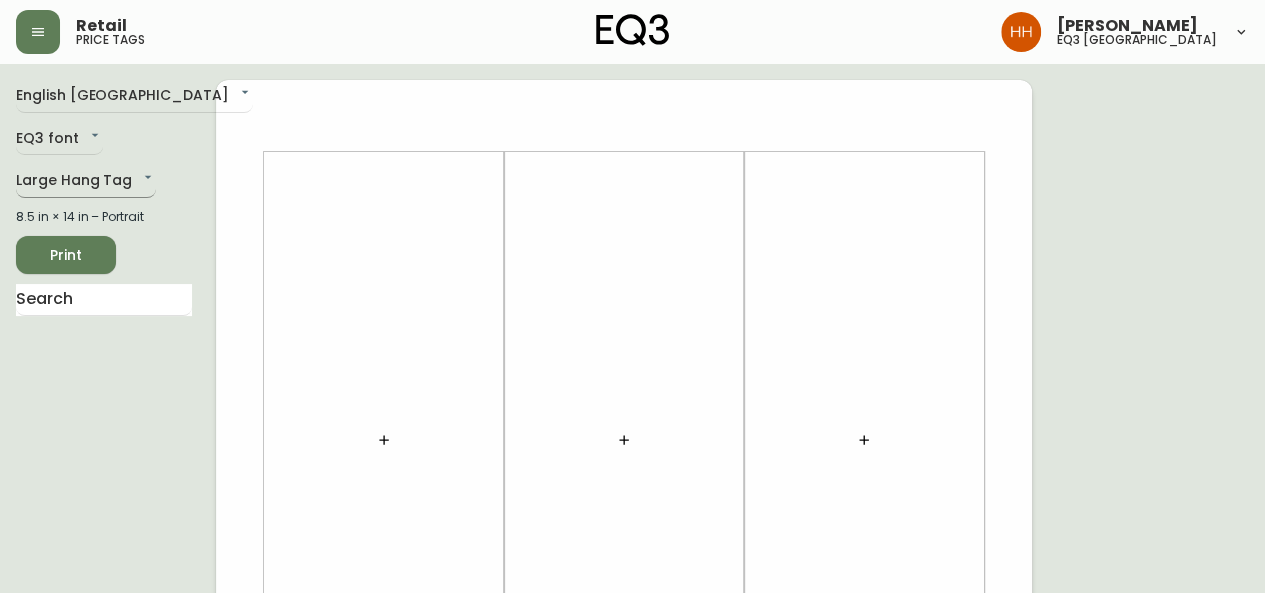 click on "Retail price tags [PERSON_NAME] eq3 [GEOGRAPHIC_DATA]   English [GEOGRAPHIC_DATA] en_CA EQ3 font EQ3 Large Hang Tag large 8.5 in × 14 in – Portrait Print" at bounding box center (632, 712) 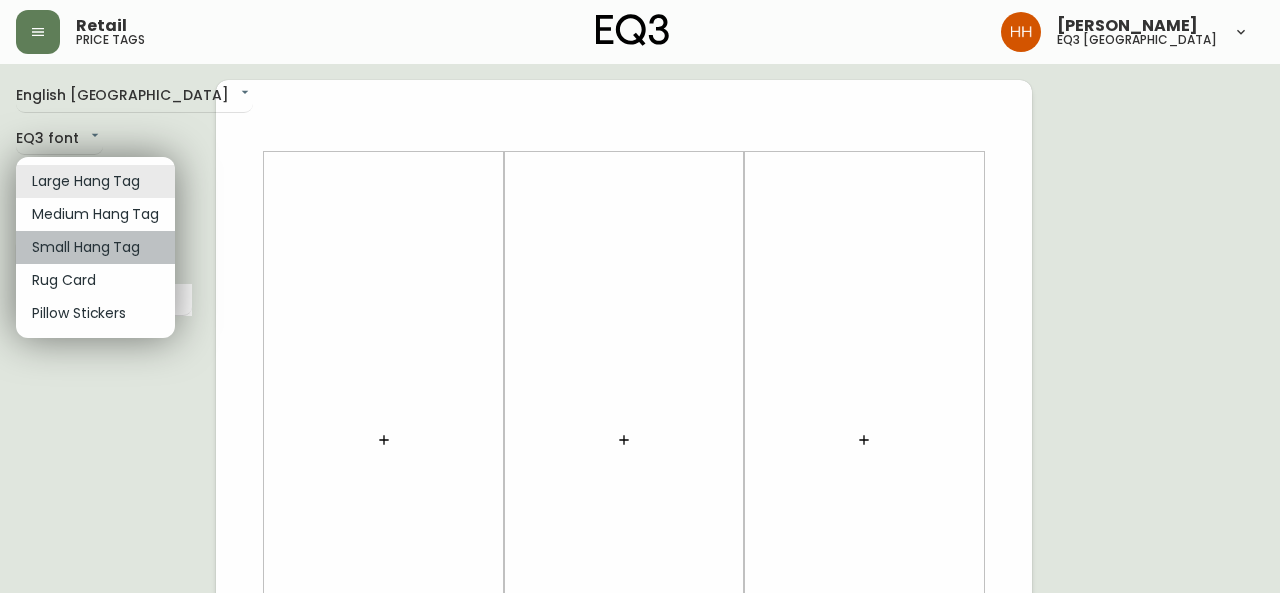 click on "Small Hang Tag" at bounding box center [95, 247] 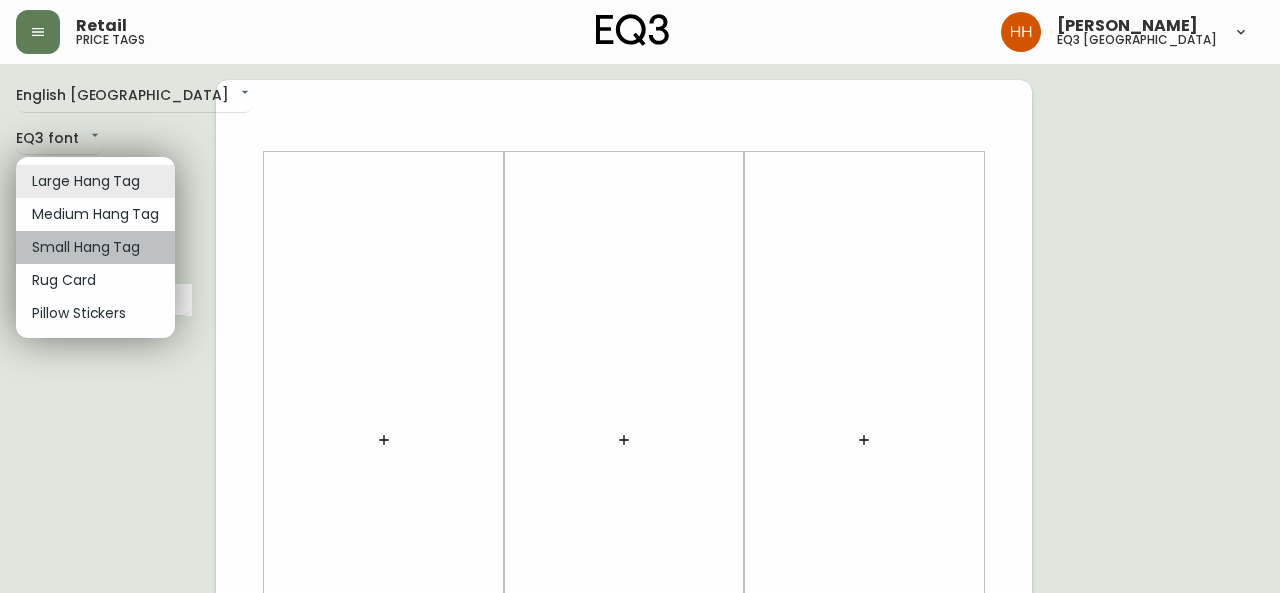 type on "small" 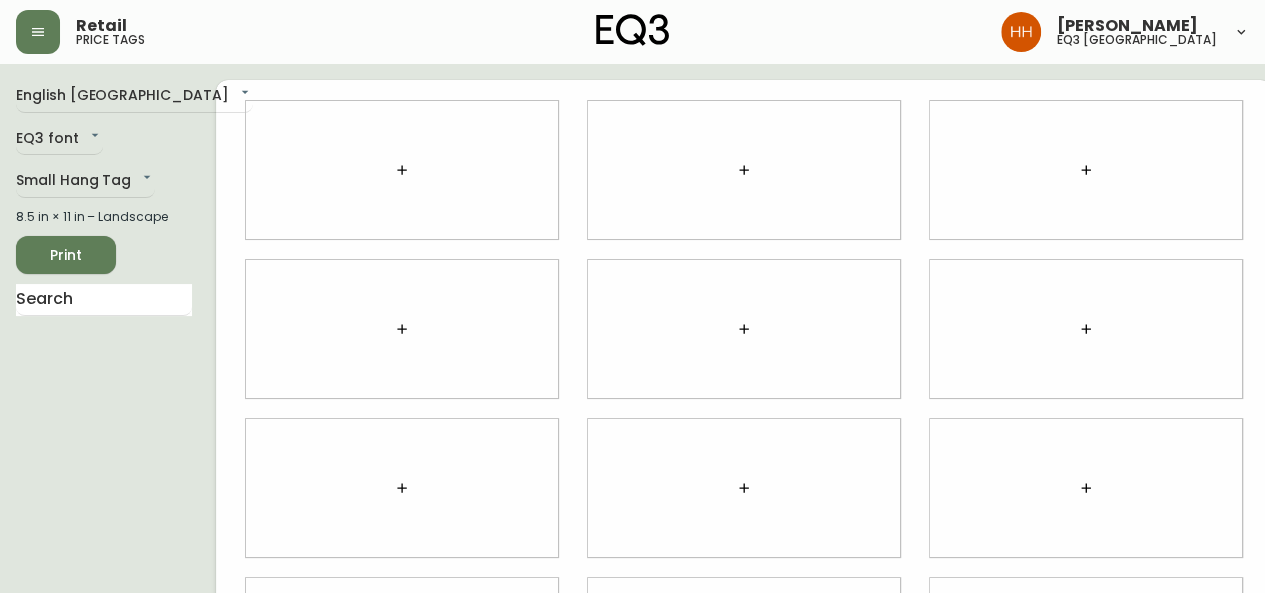 click at bounding box center (402, 170) 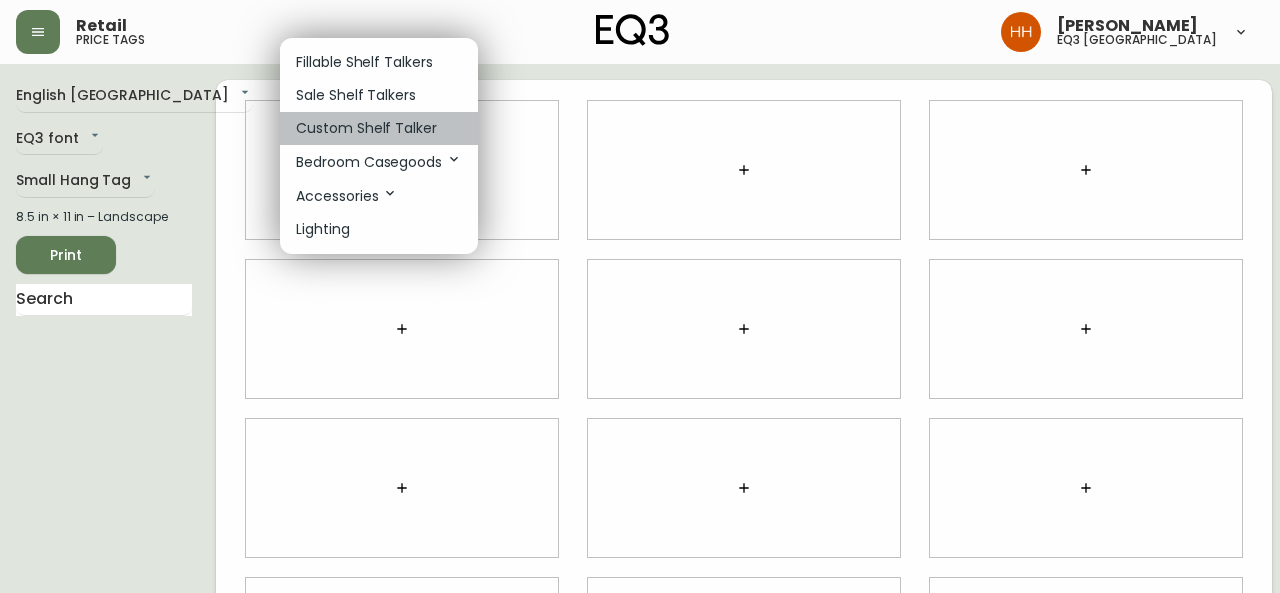 click on "Custom Shelf Talker" at bounding box center (366, 128) 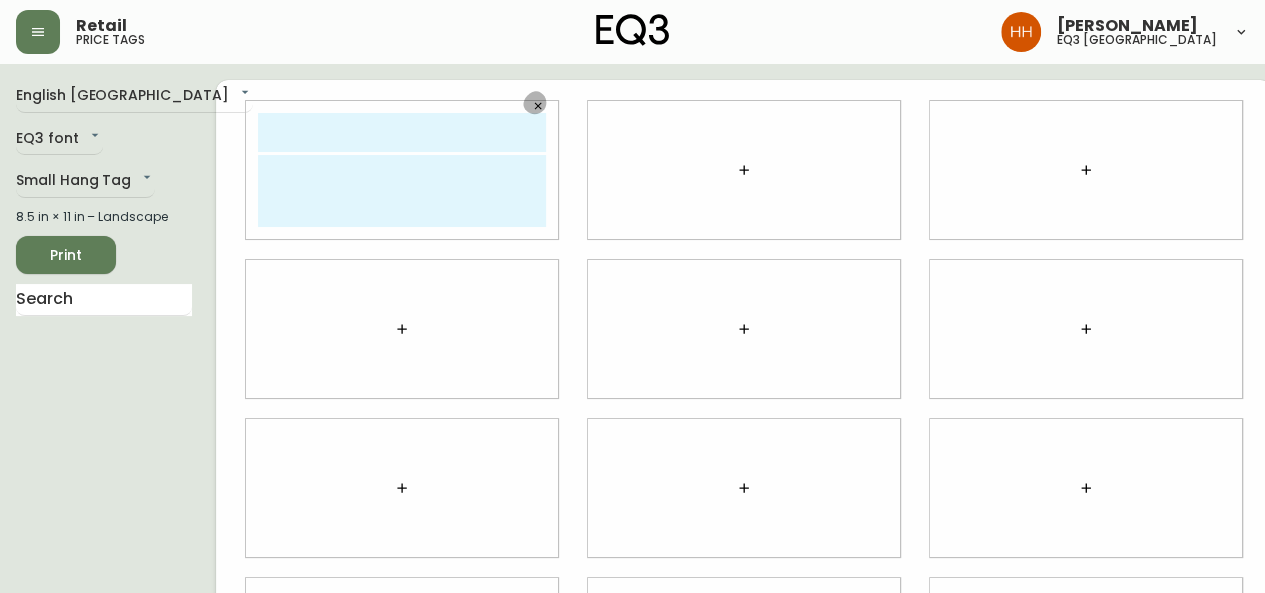 click at bounding box center [538, 106] 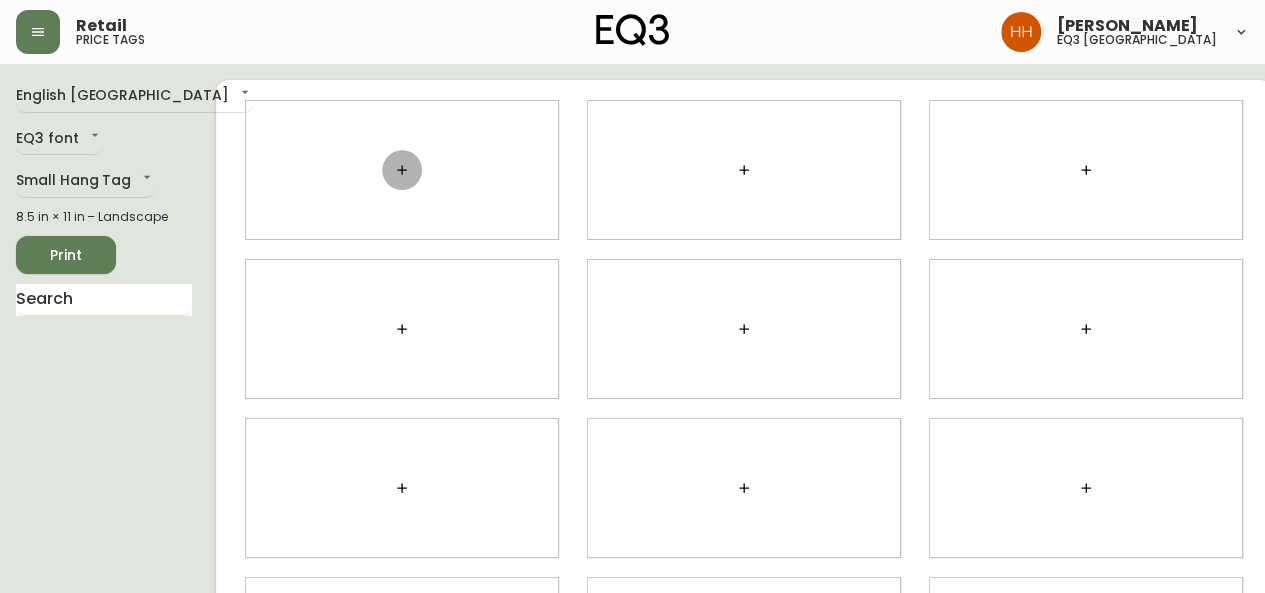 click at bounding box center (402, 170) 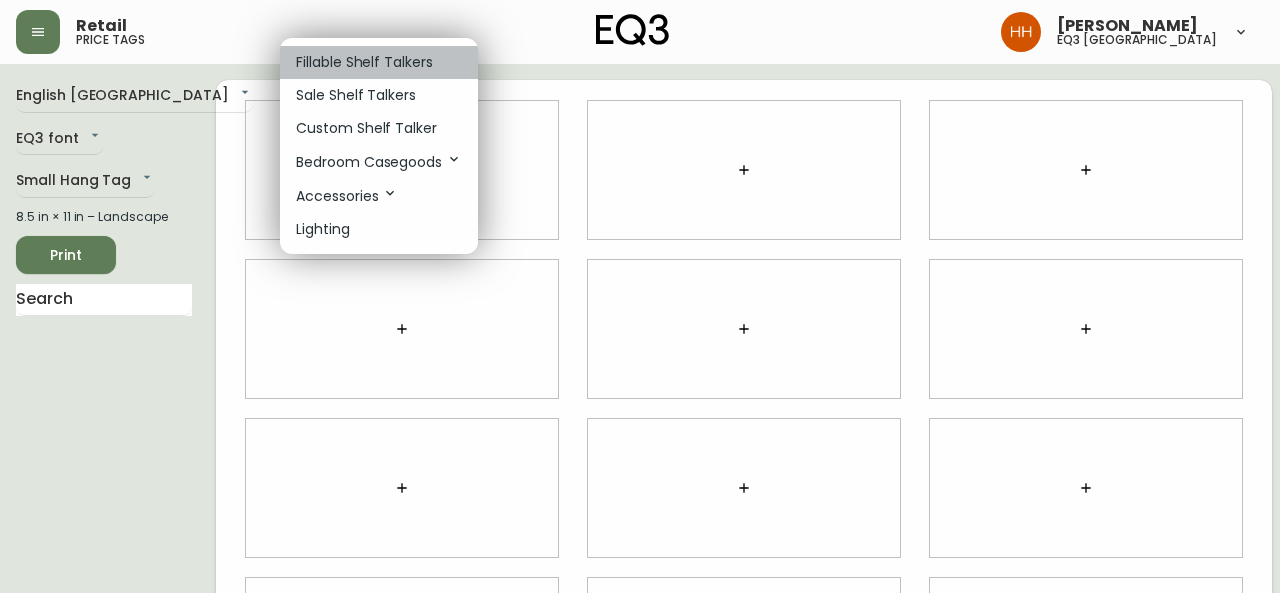 click on "Fillable Shelf Talkers" at bounding box center [364, 62] 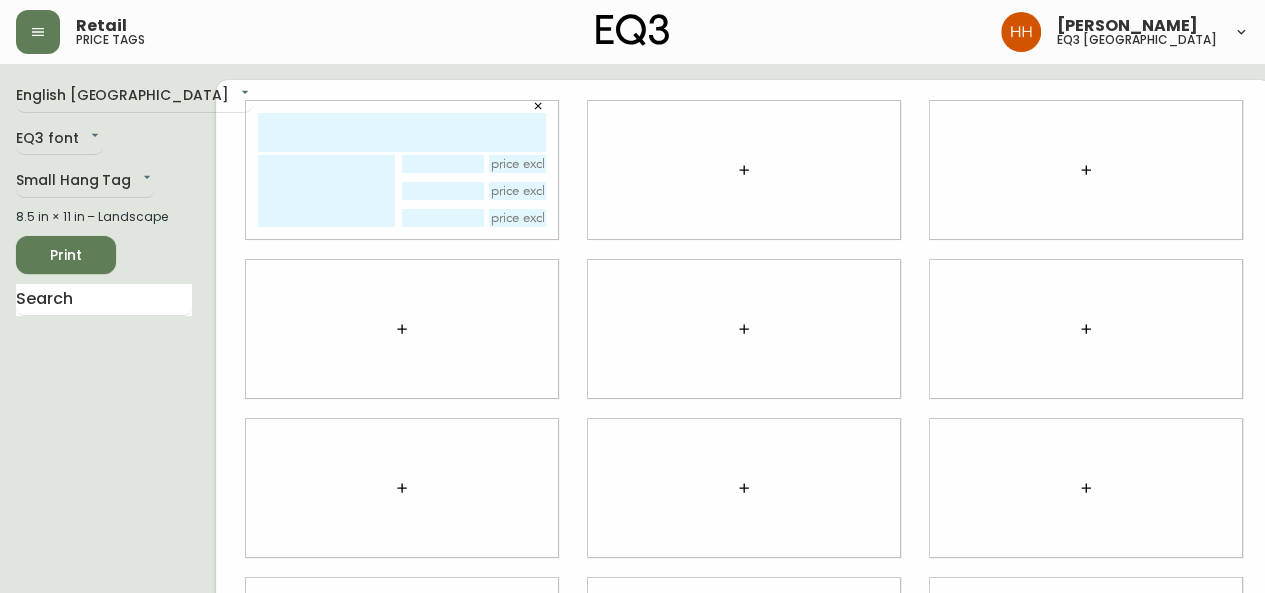 click at bounding box center [402, 132] 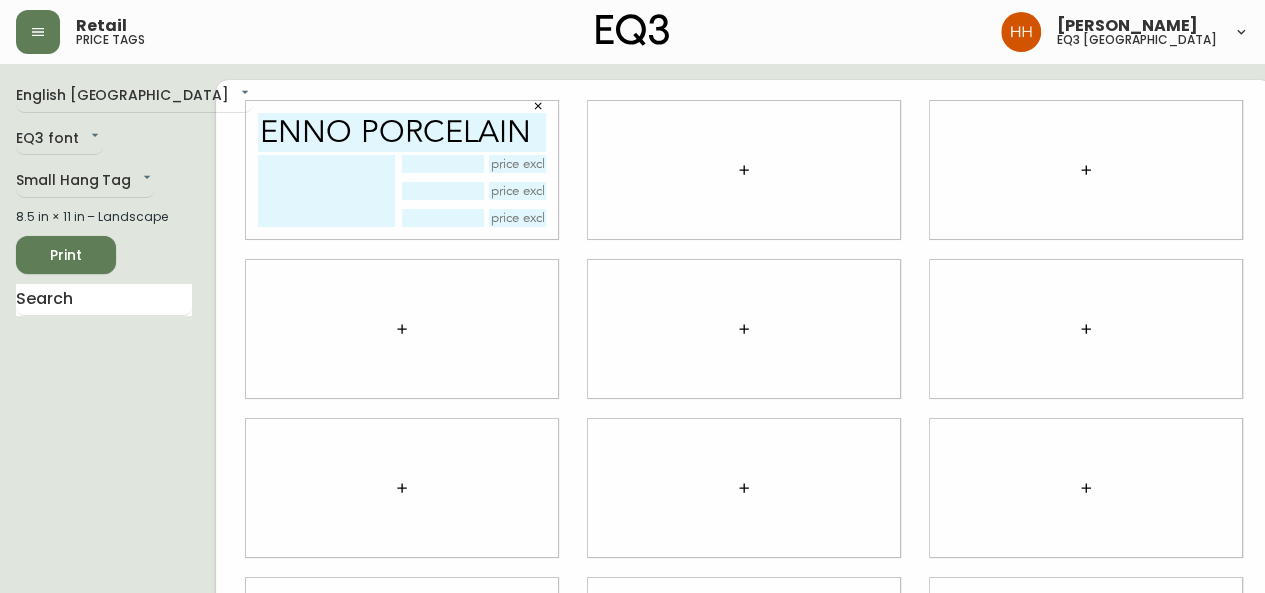 type on "ENNO PORCELAIN" 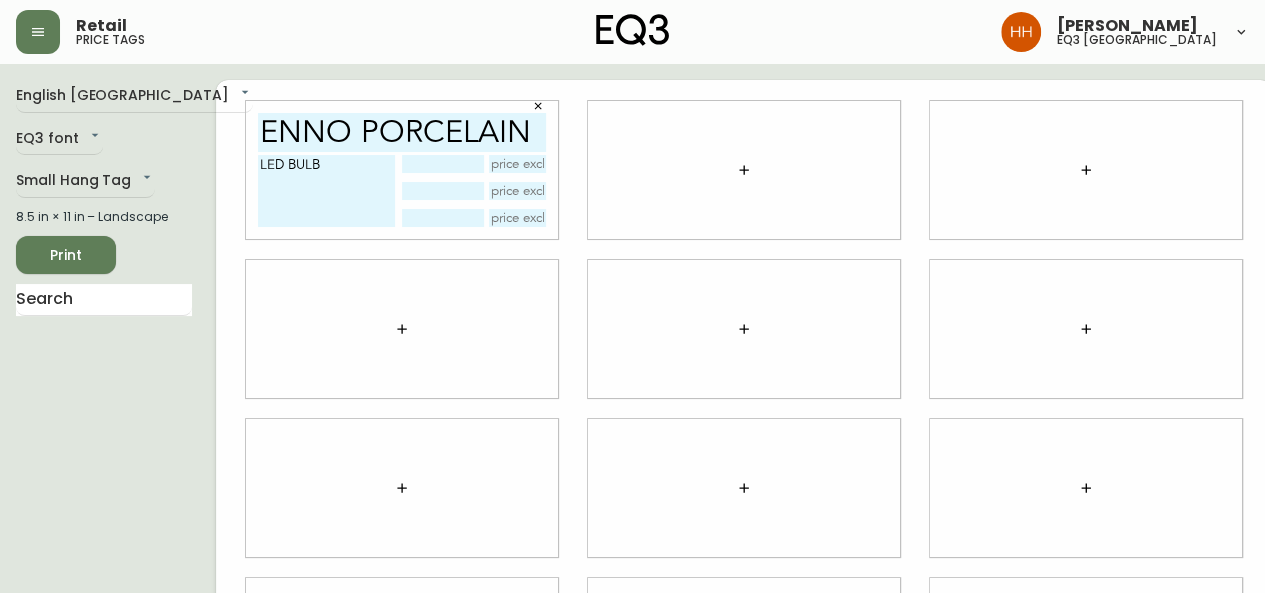 type on "LED BULB" 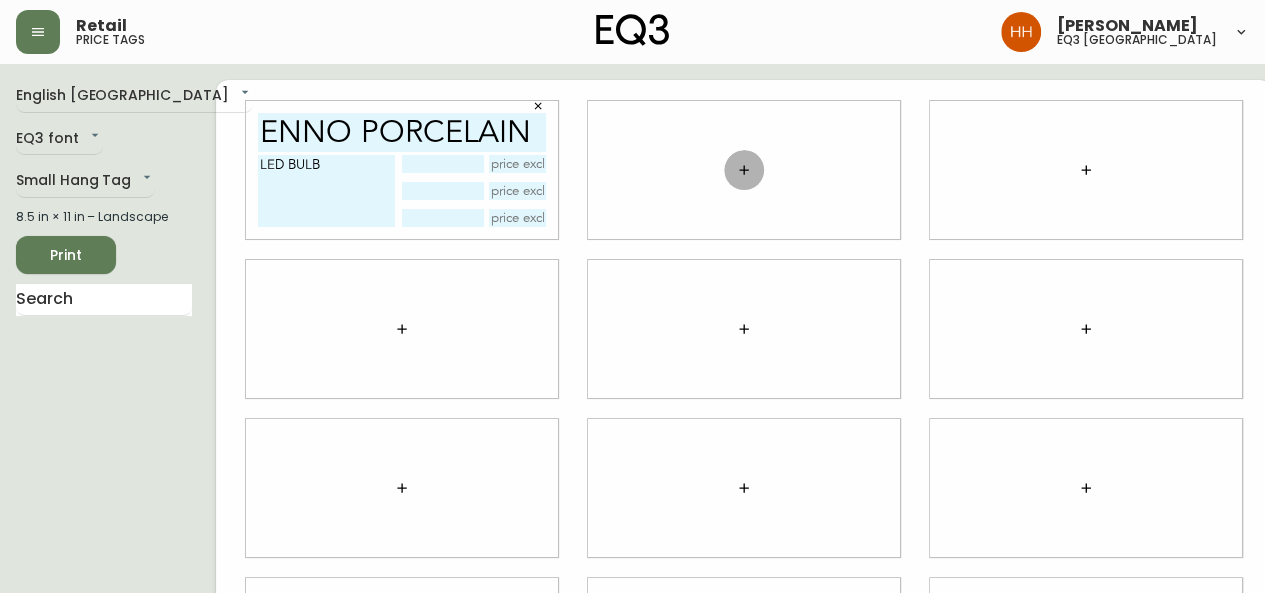 click 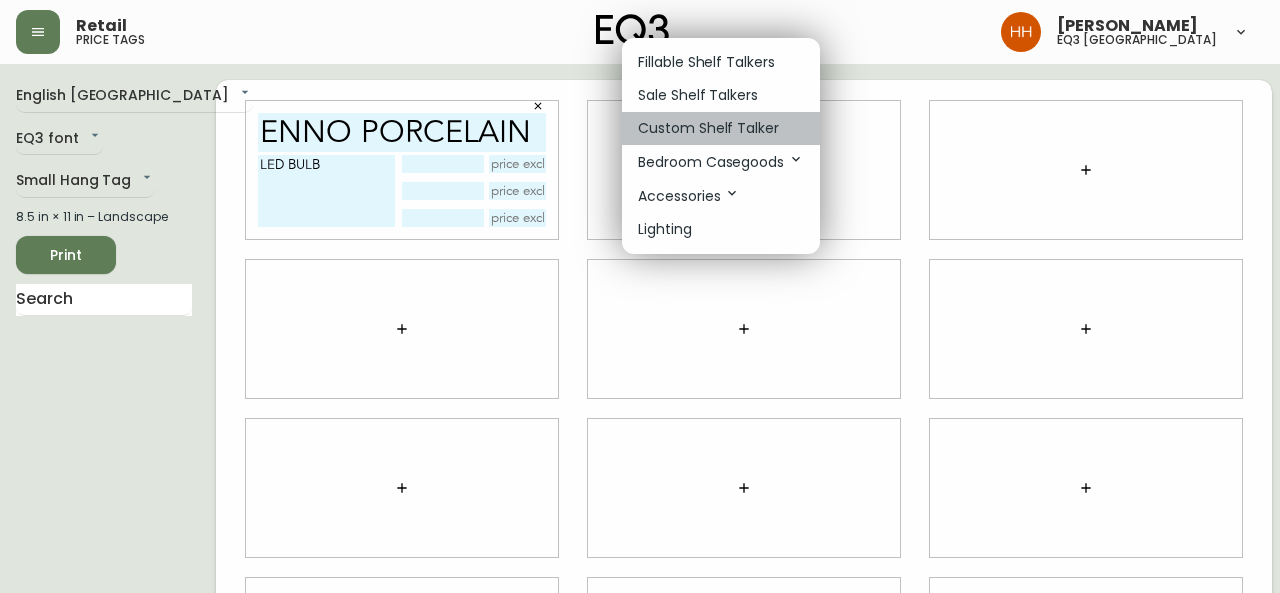 click on "Custom Shelf Talker" at bounding box center (708, 128) 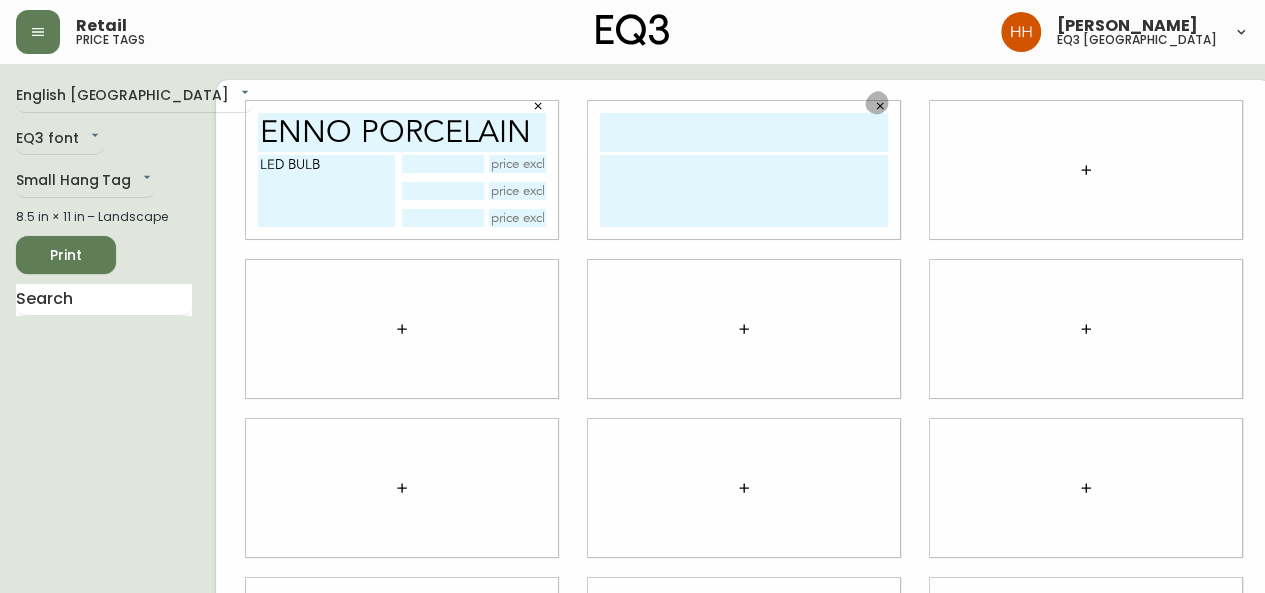 click 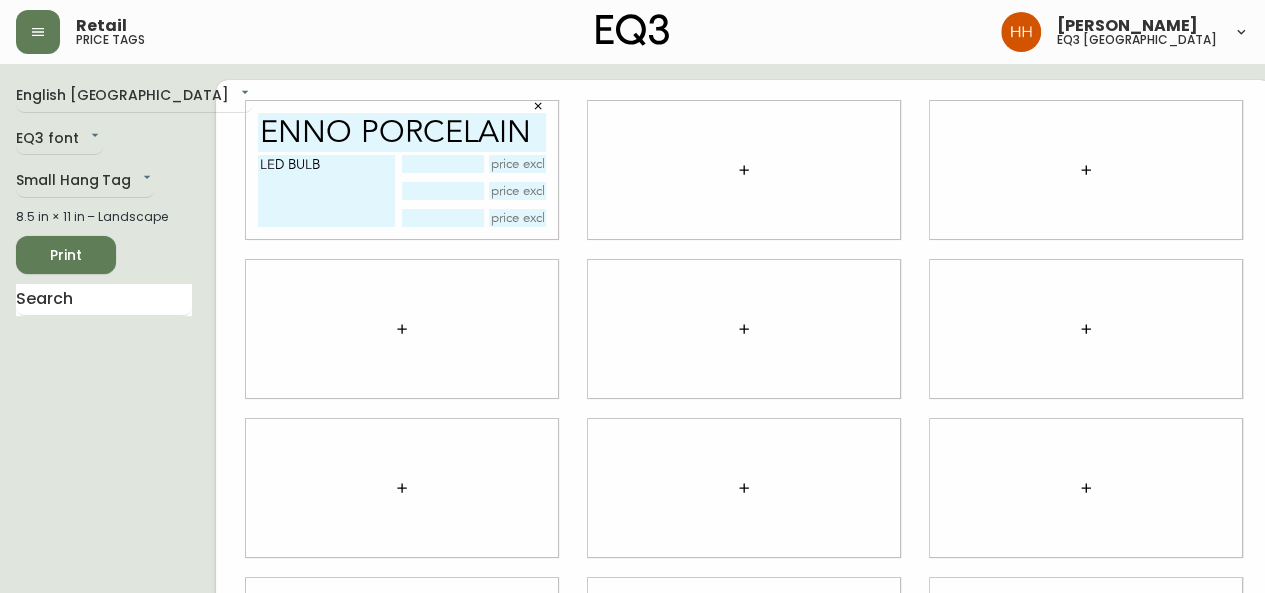 click 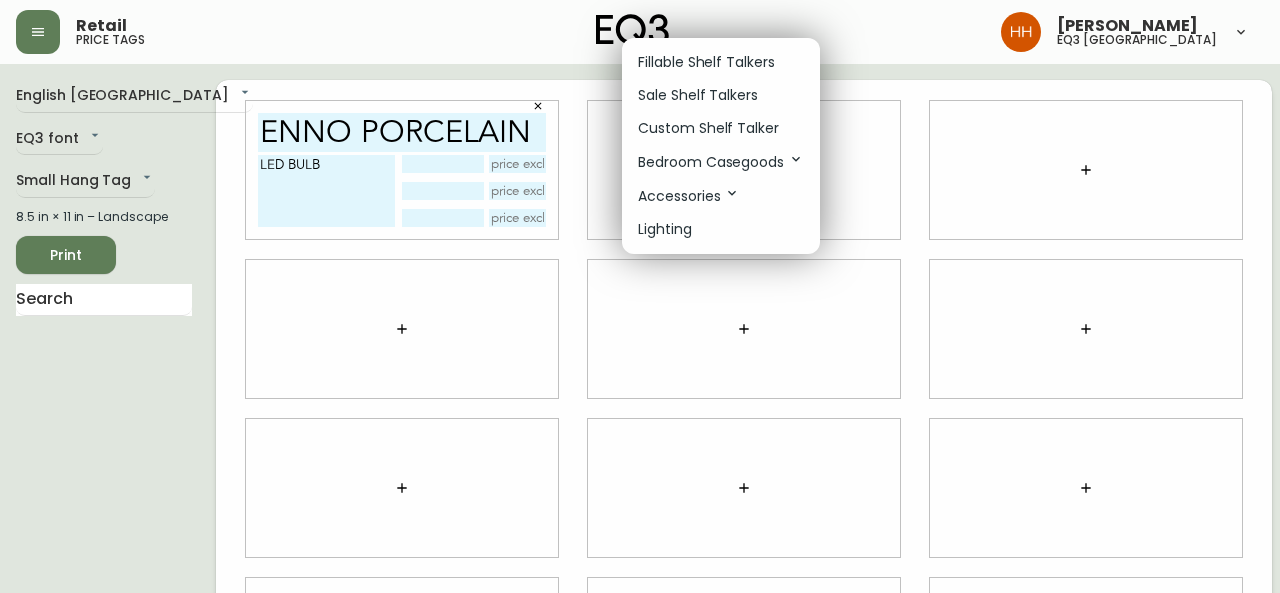 click on "Fillable Shelf Talkers" at bounding box center [706, 62] 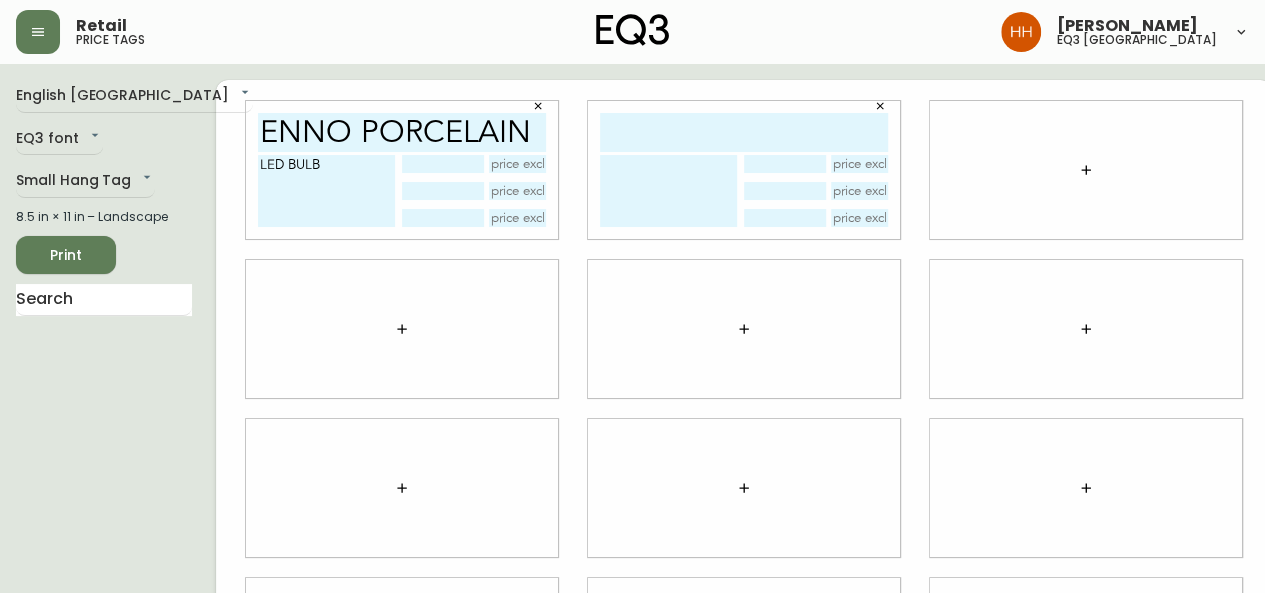 click at bounding box center (1086, 170) 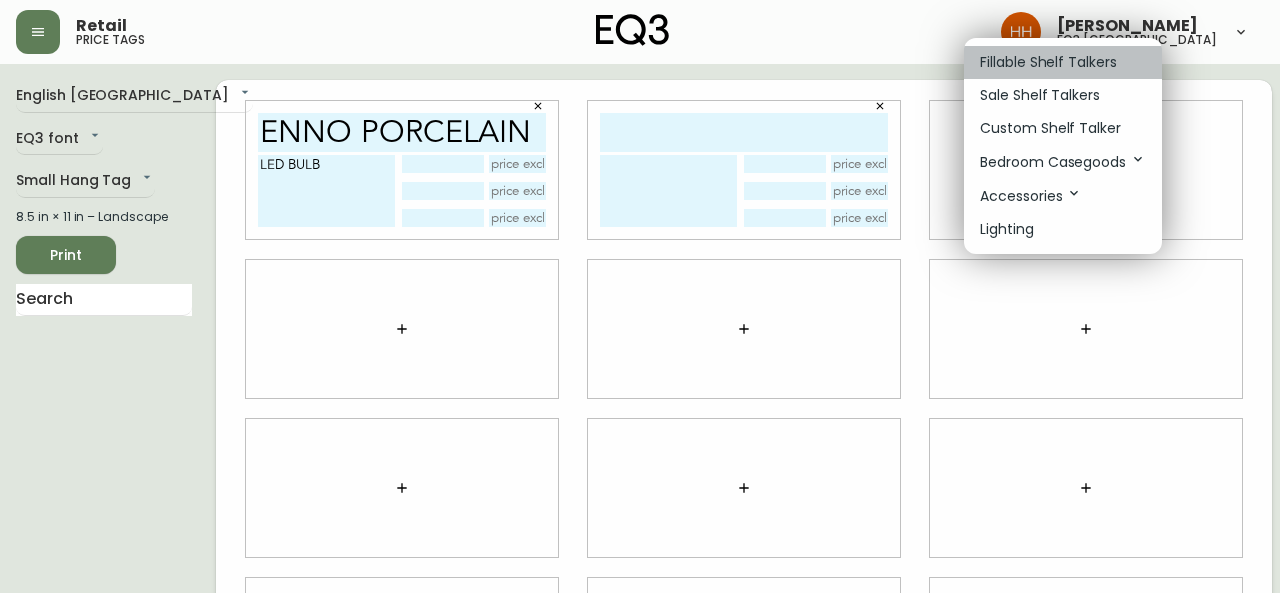 click on "Fillable Shelf Talkers" at bounding box center (1048, 62) 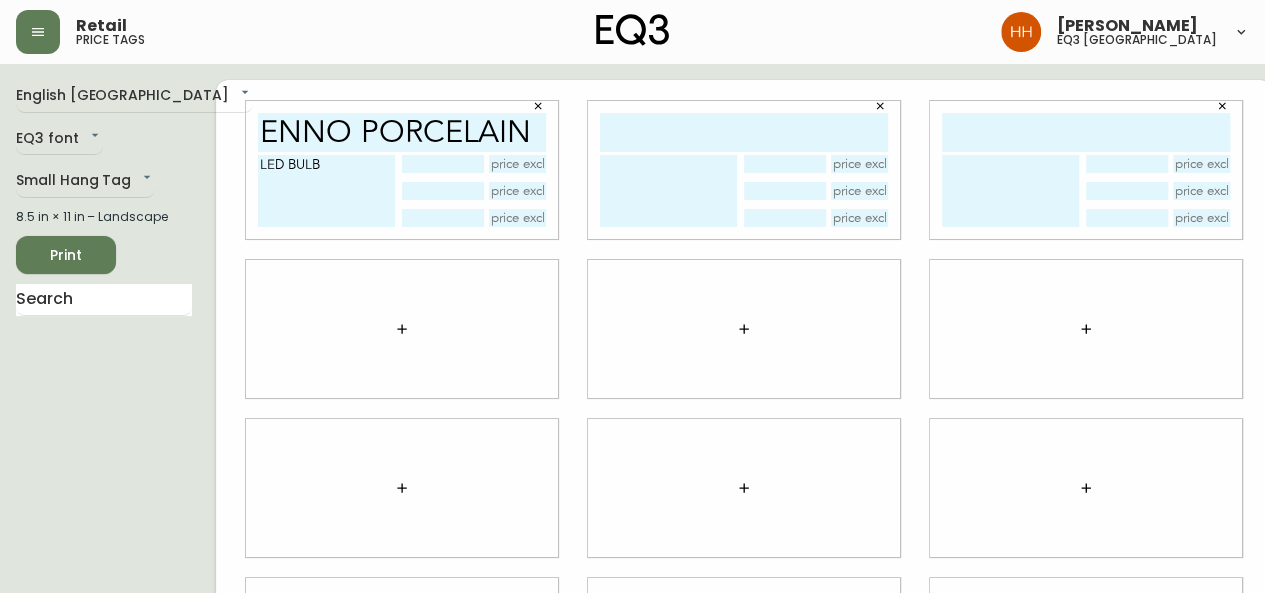 click at bounding box center (402, 329) 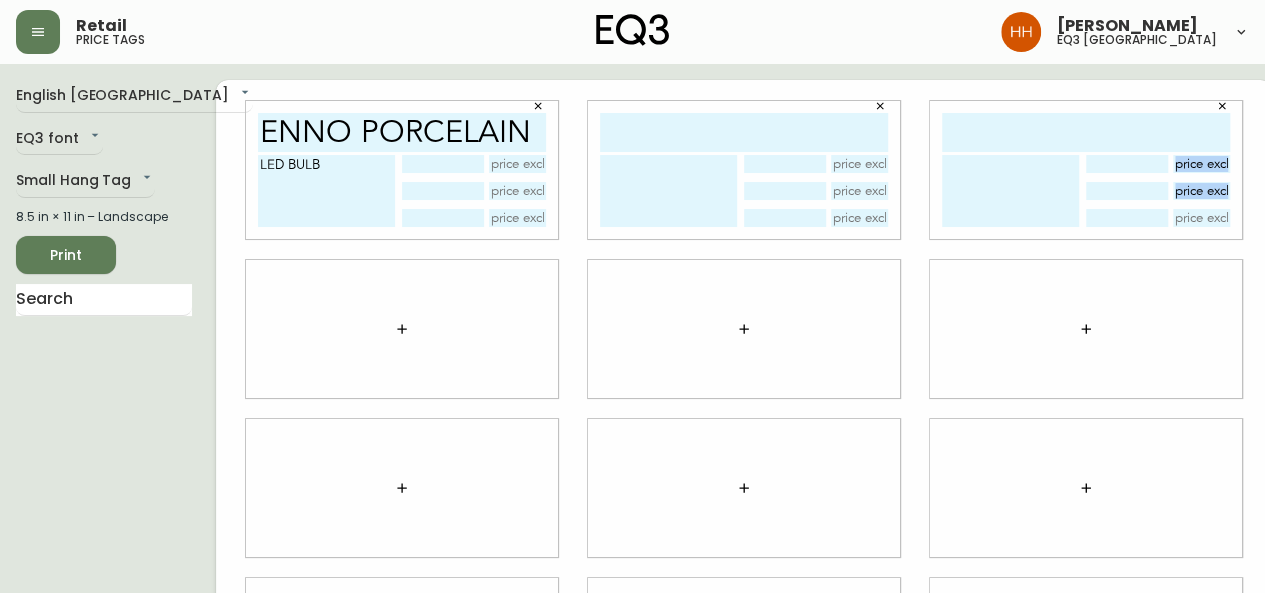 click at bounding box center [402, 329] 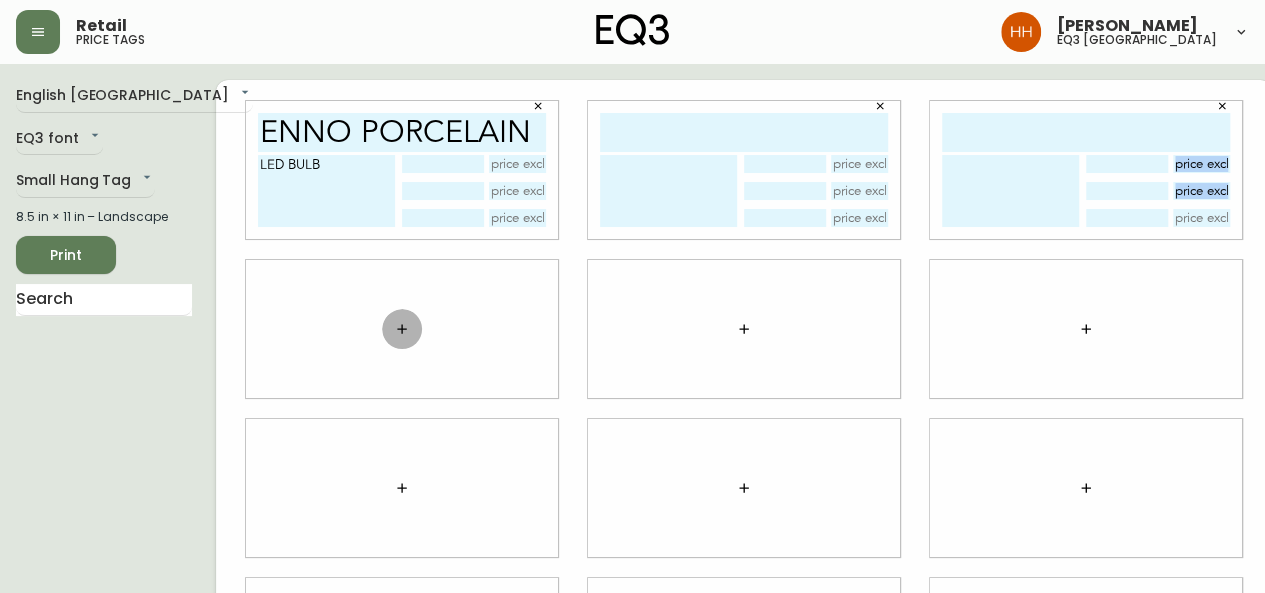 click at bounding box center [402, 329] 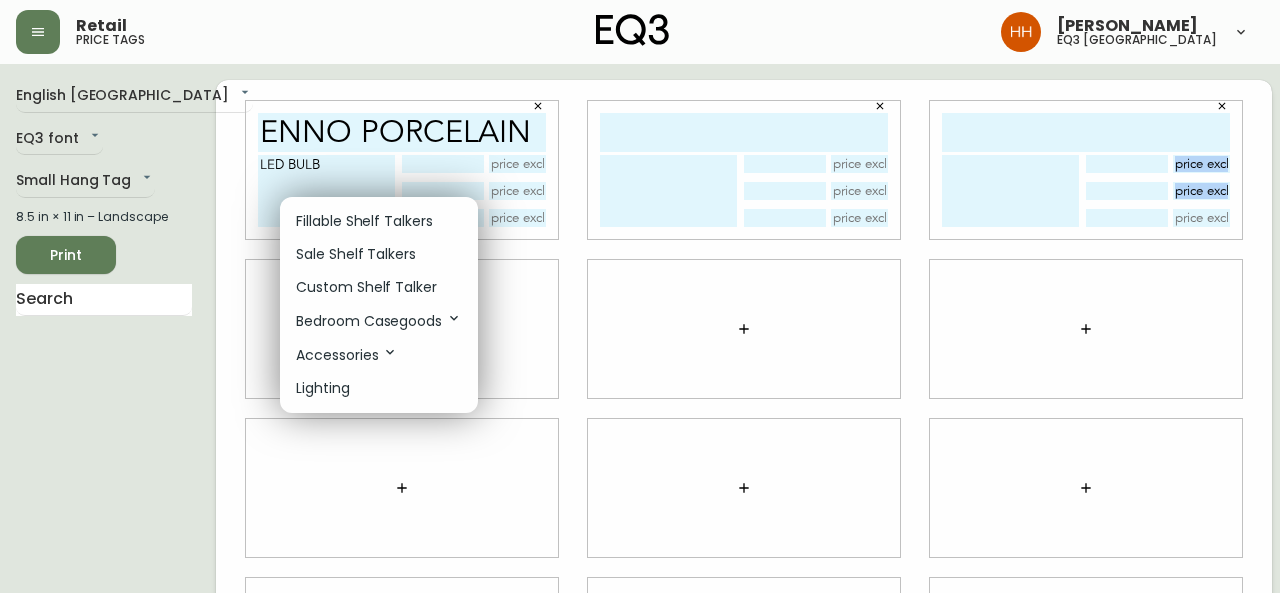 click on "Fillable Shelf Talkers" at bounding box center (379, 221) 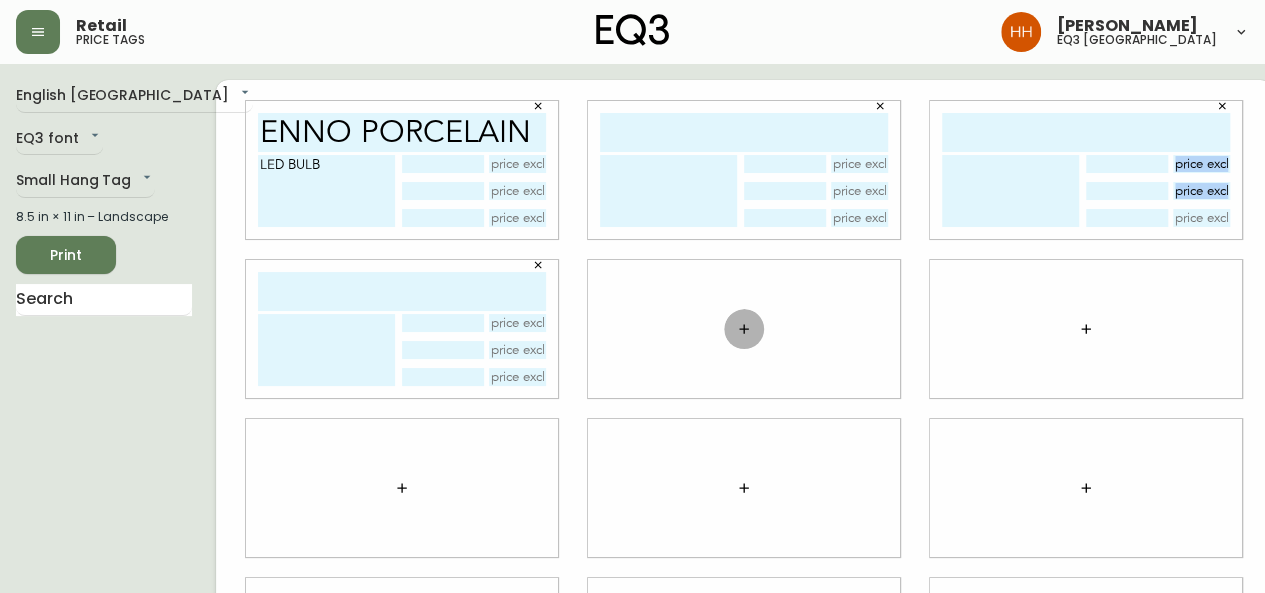 click 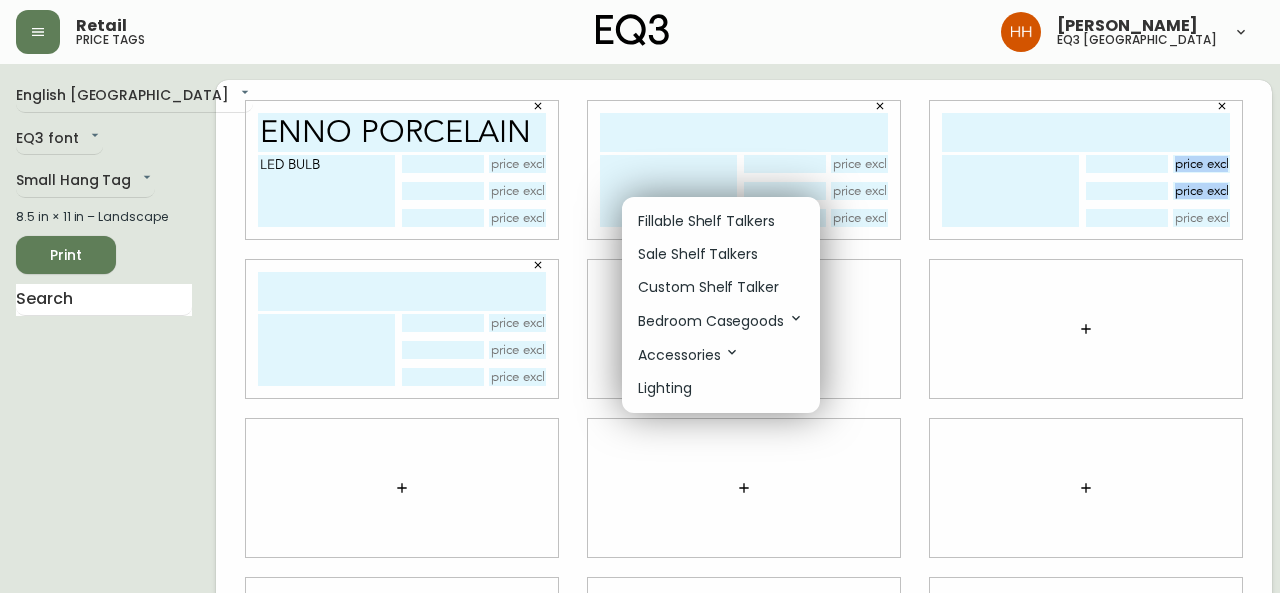 click on "Fillable Shelf Talkers" at bounding box center (706, 221) 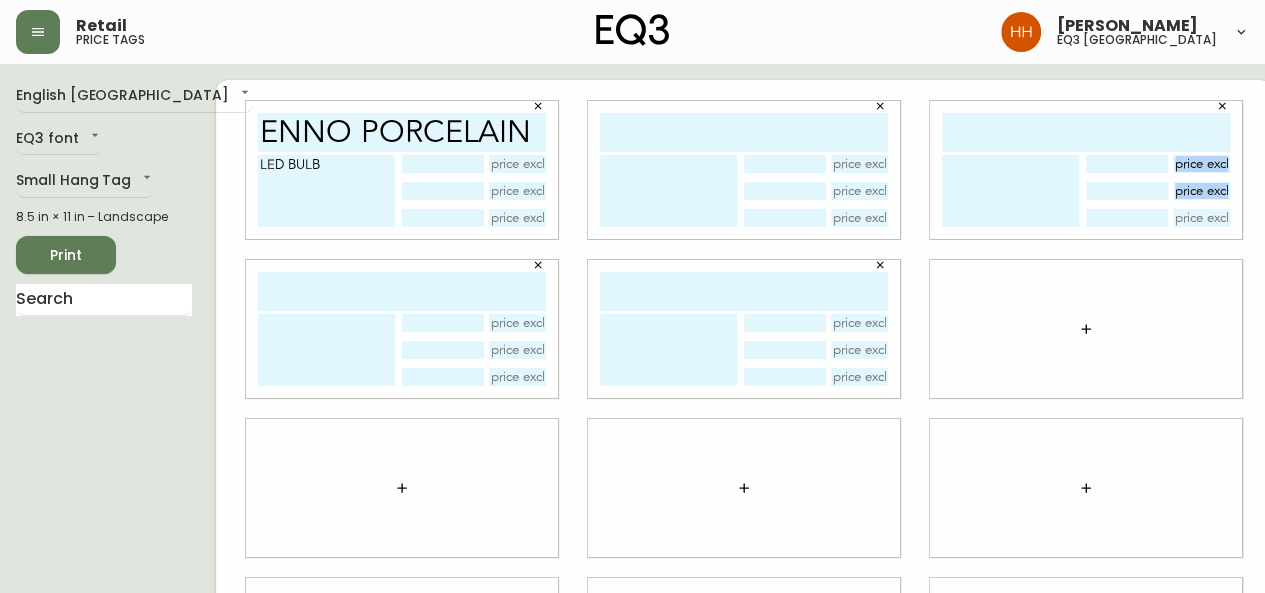 click 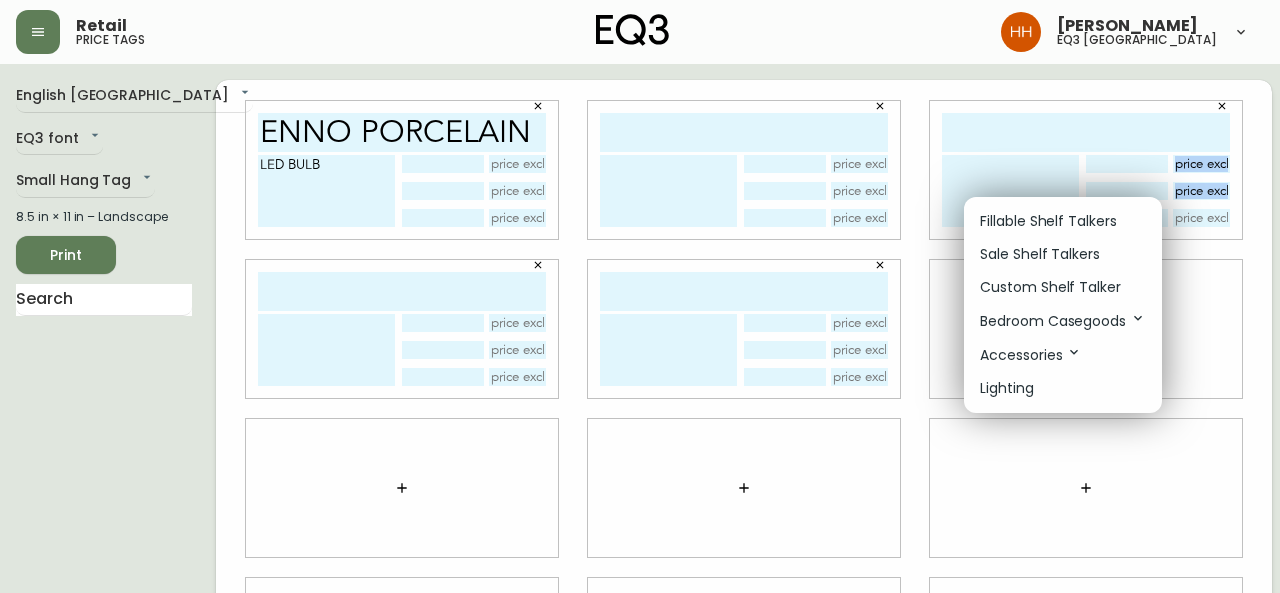 click on "Fillable Shelf Talkers" at bounding box center (1048, 221) 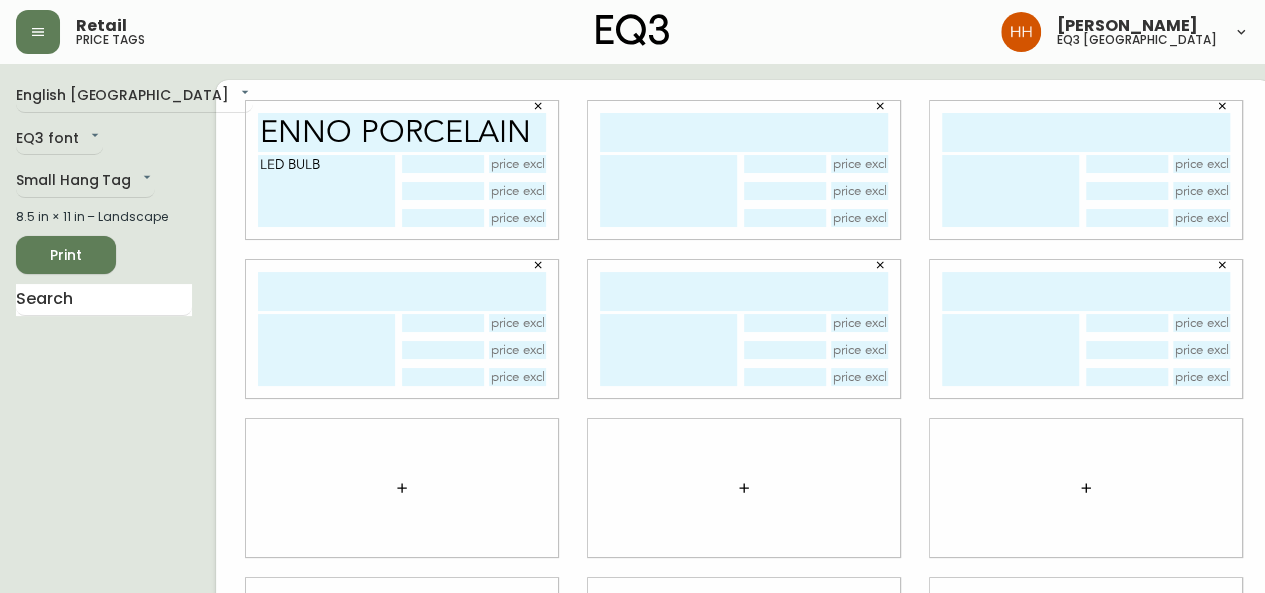 click at bounding box center [744, 132] 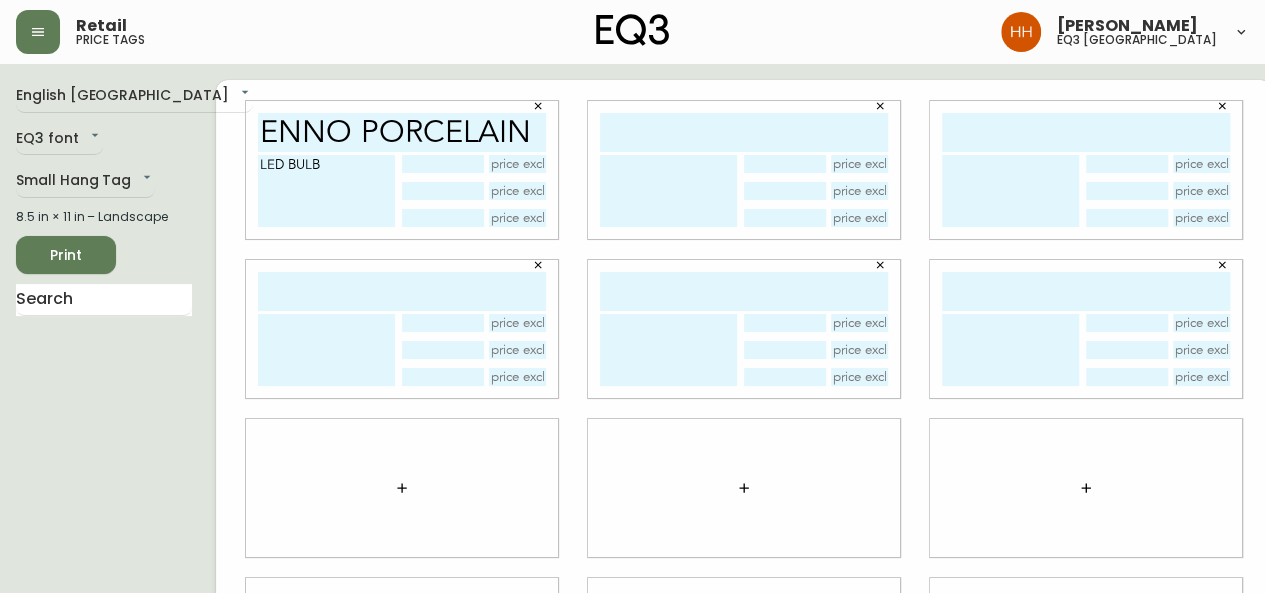 click at bounding box center (744, 132) 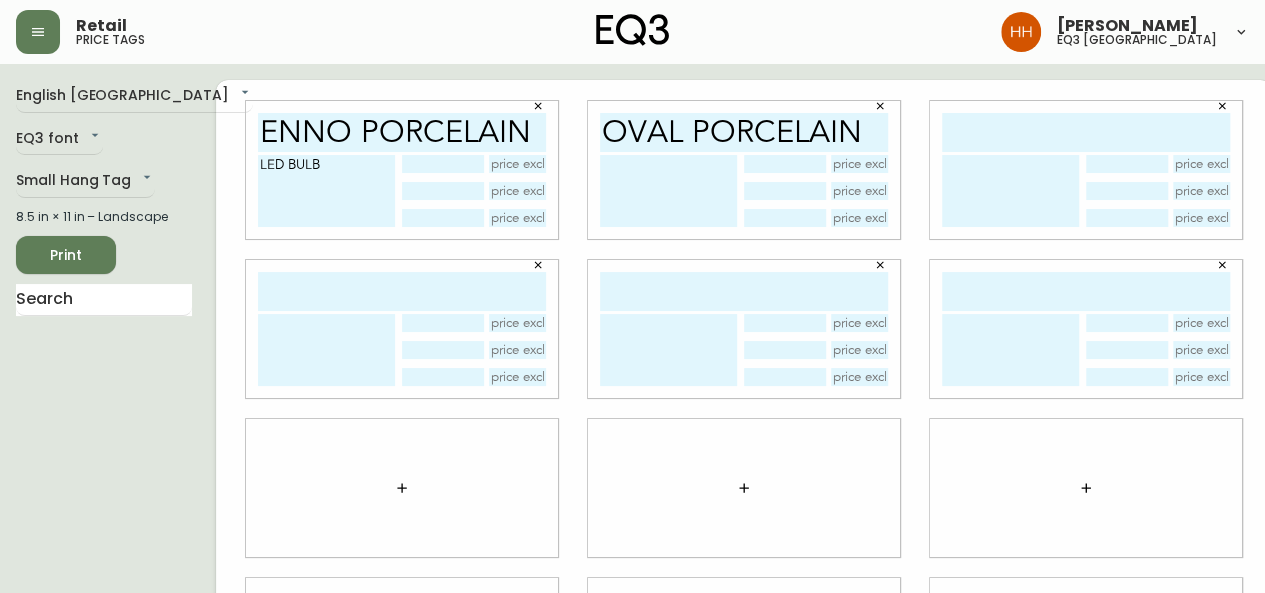 type on "OVAL PORCELAIN" 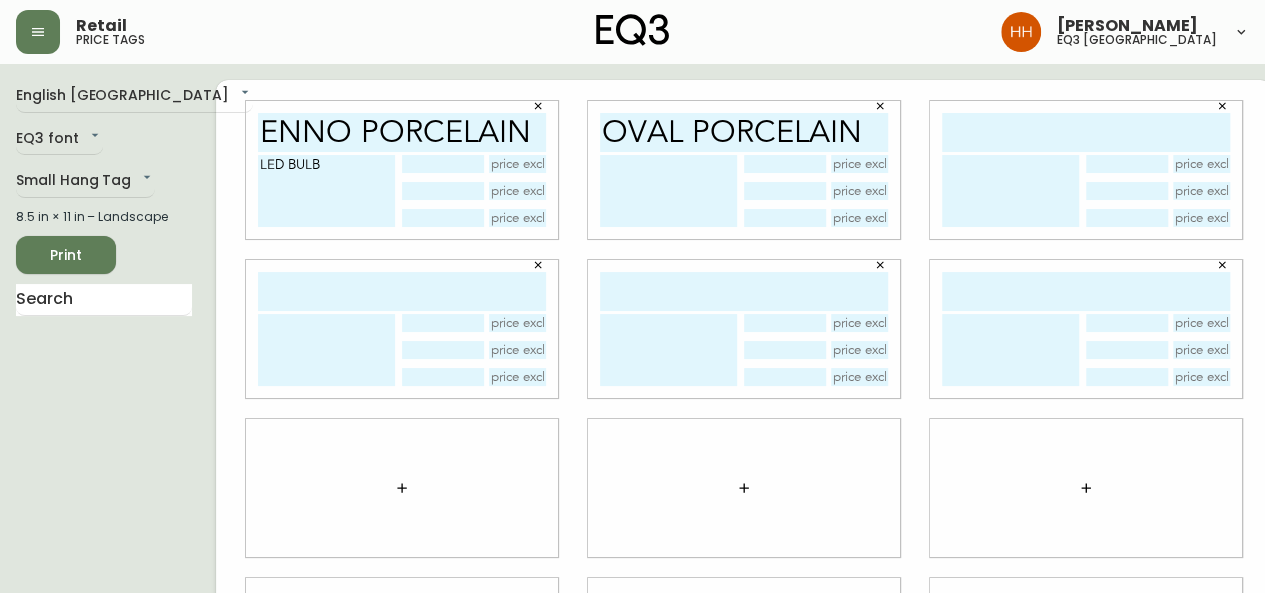 click at bounding box center (1086, 132) 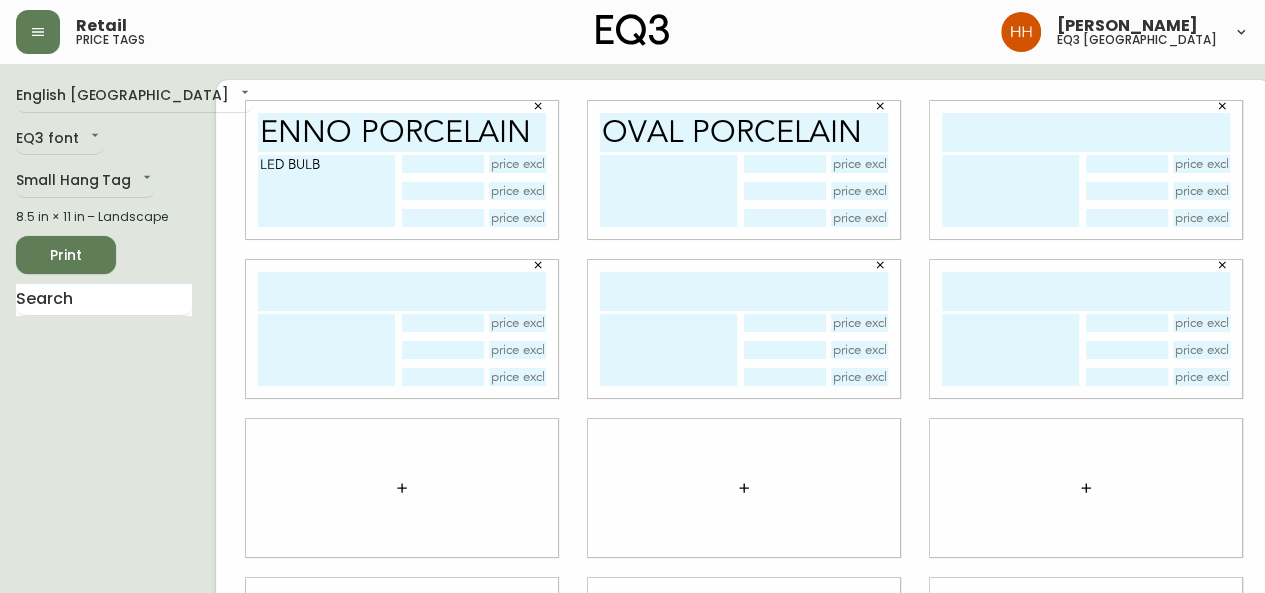 click on "OVAL PORCELAIN" at bounding box center [744, 170] 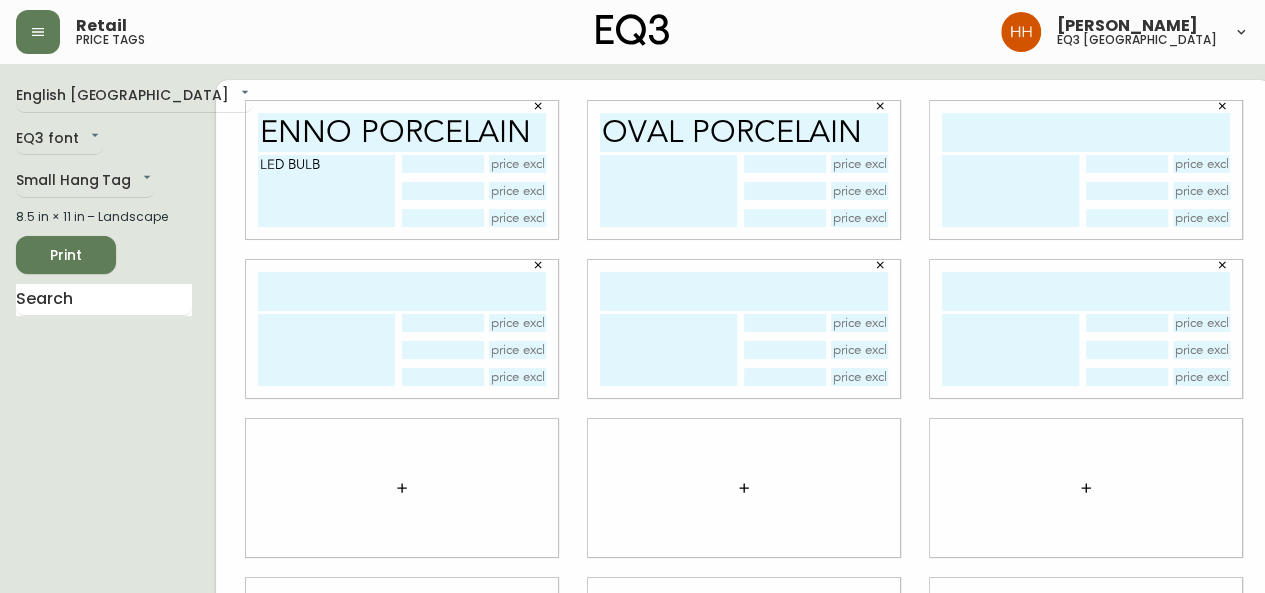 click at bounding box center [668, 191] 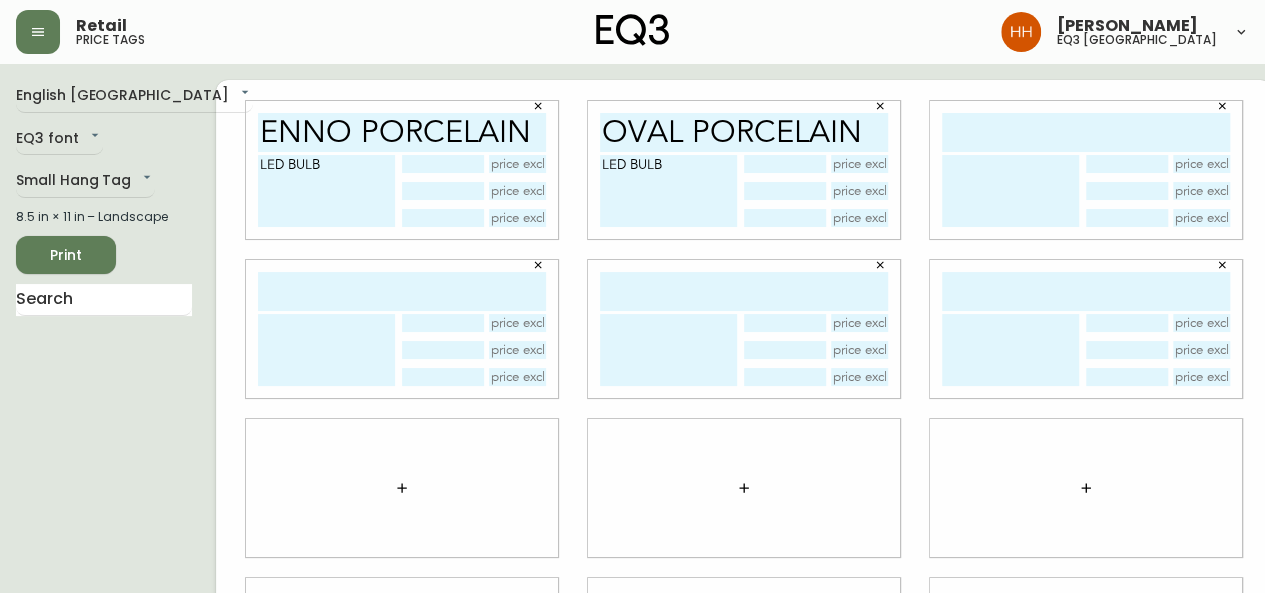 type on "LED BULB" 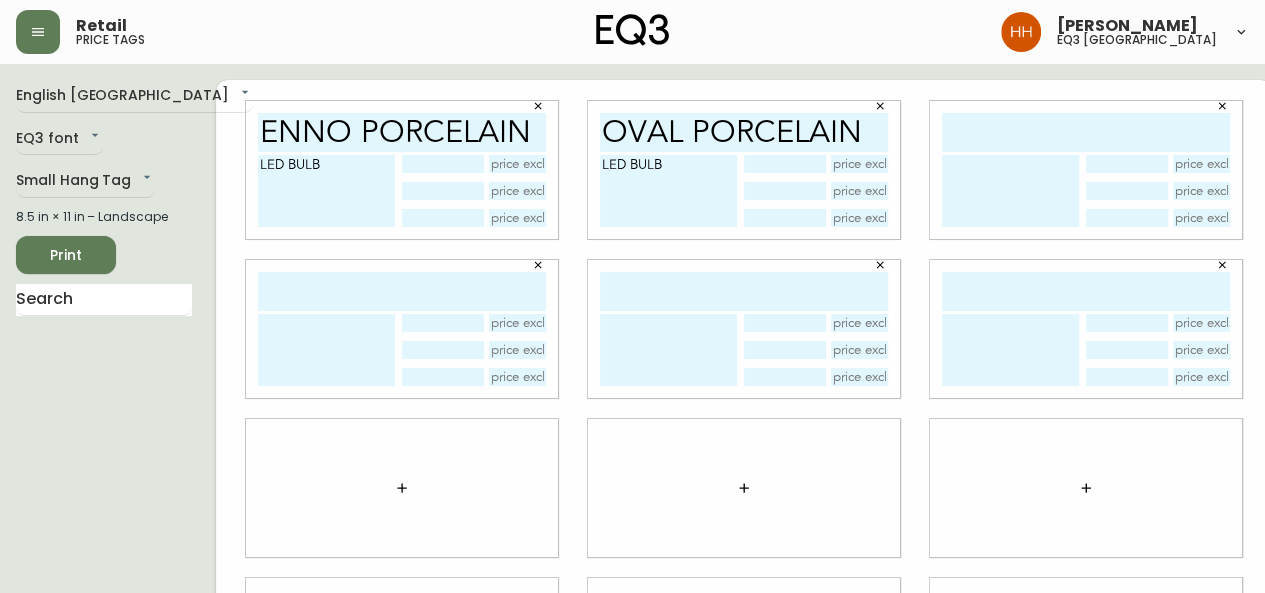 click at bounding box center [1086, 132] 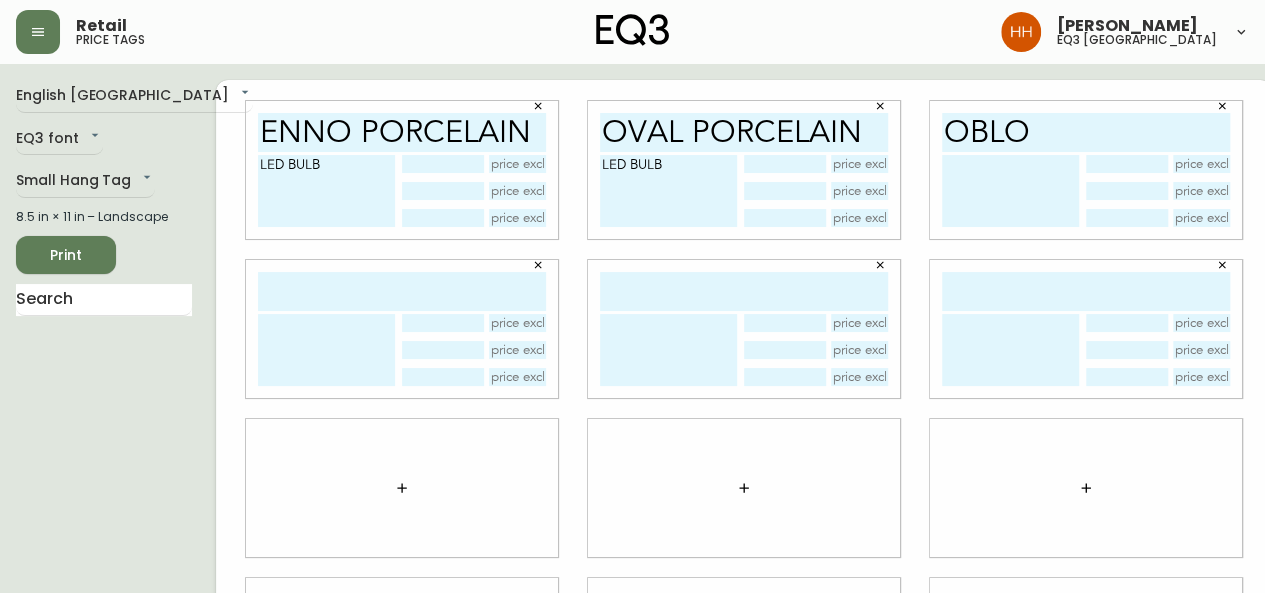 type on "OBLO" 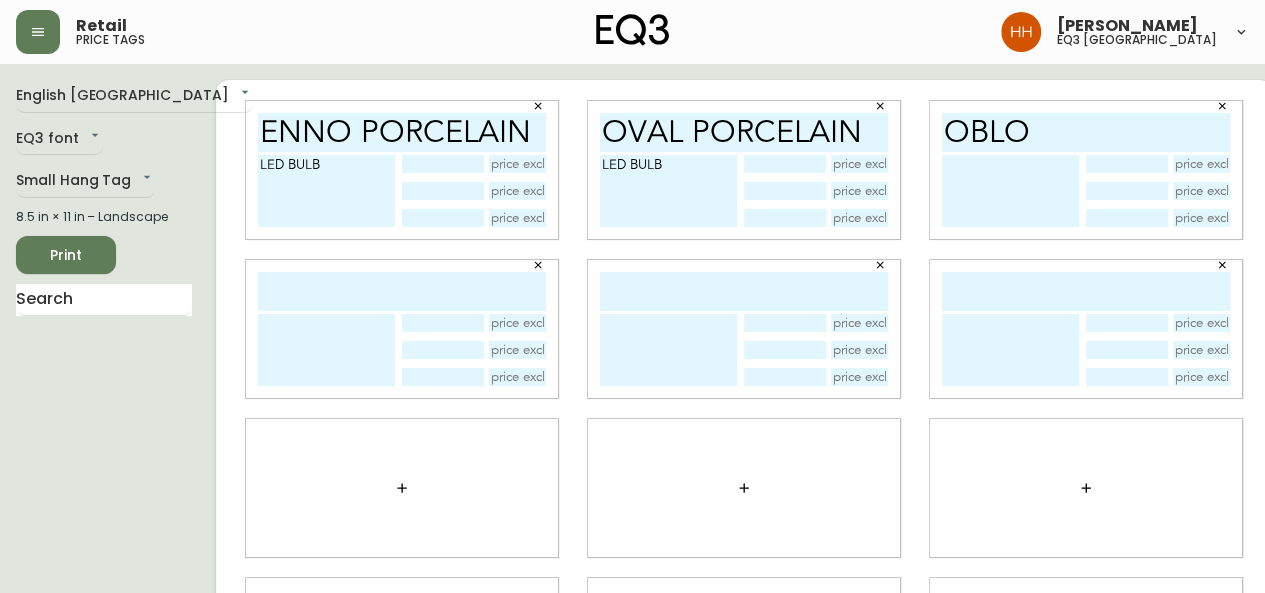 type on "B" 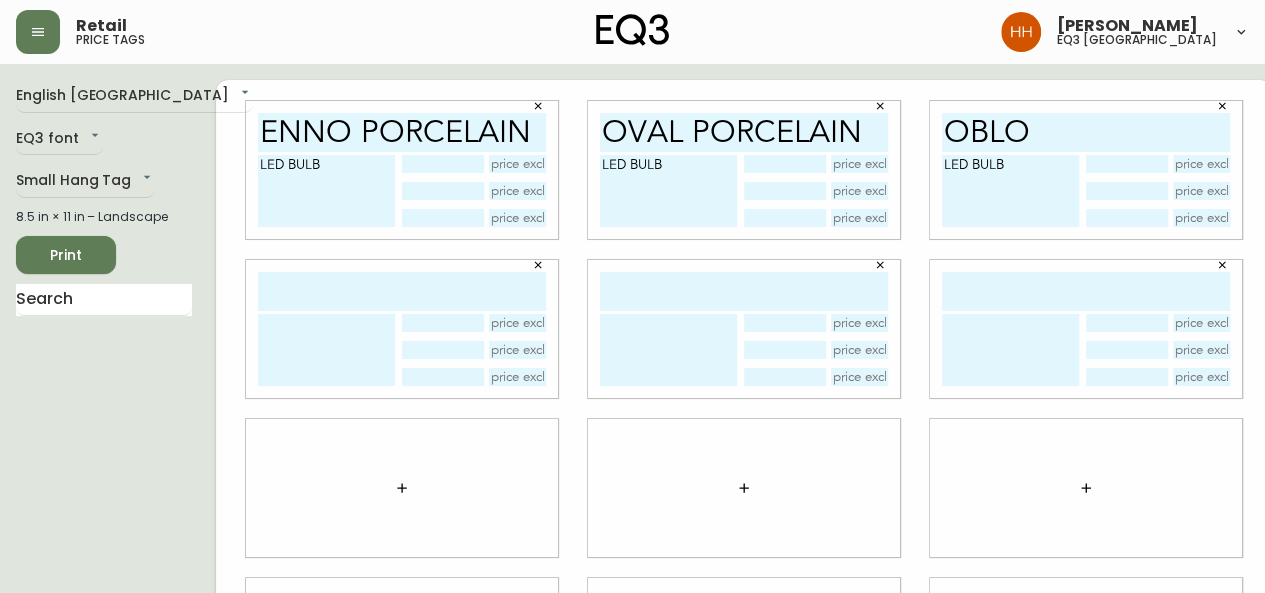 type on "LED BULB" 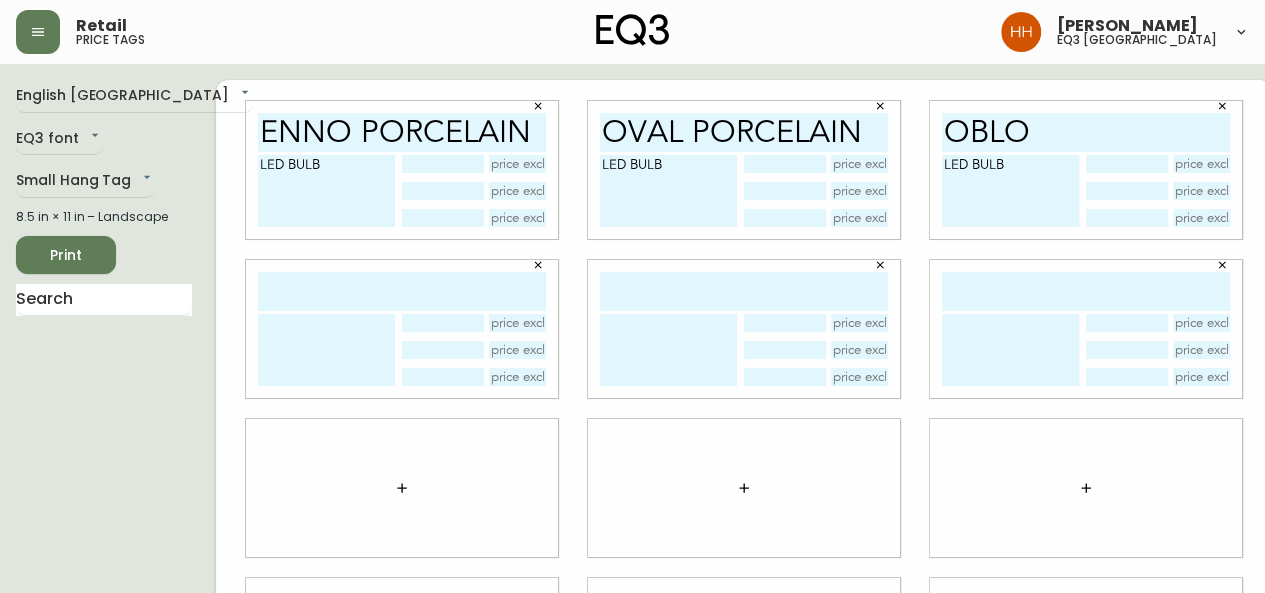 click at bounding box center [402, 291] 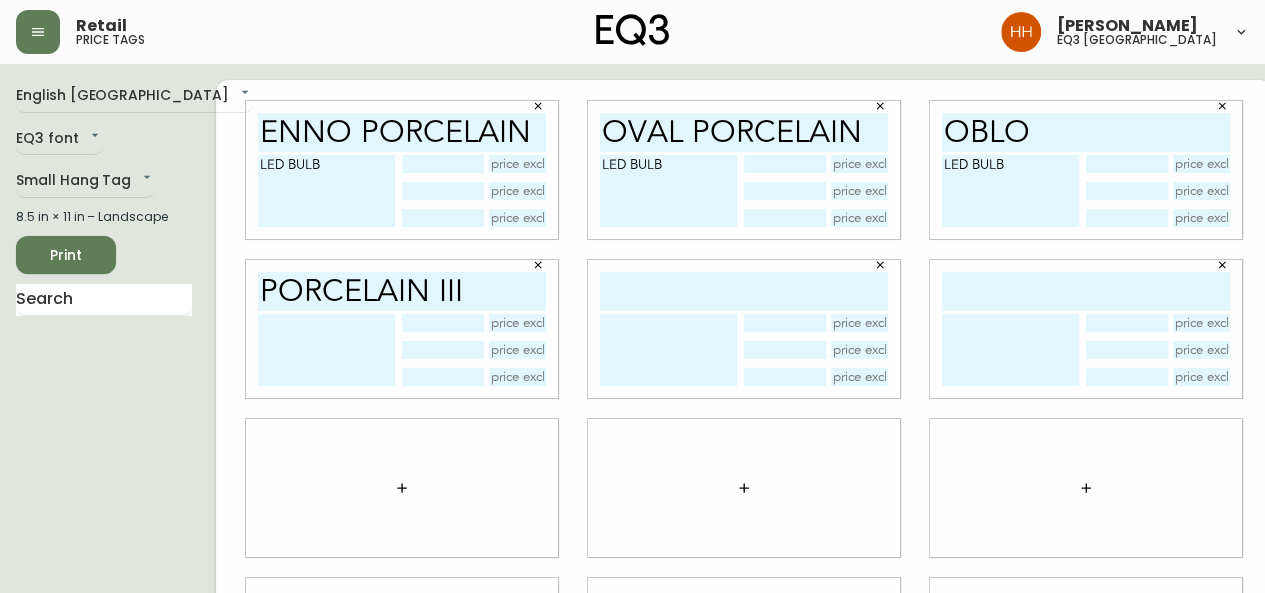 type on "PORCELAIN iii" 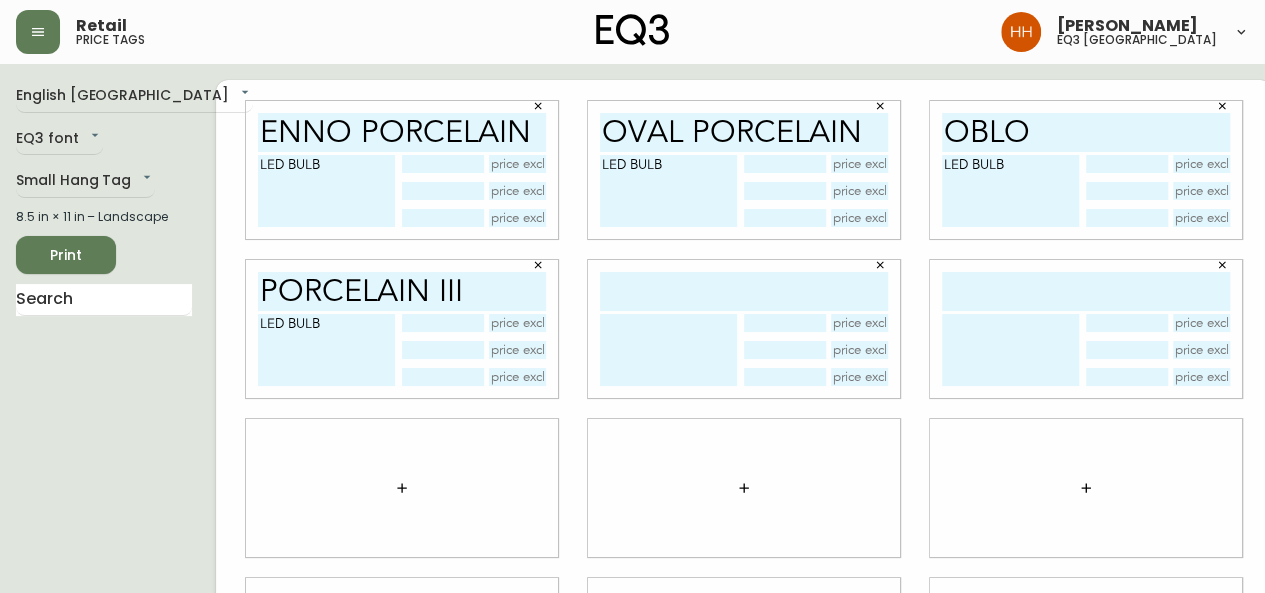 type on "LED BULB" 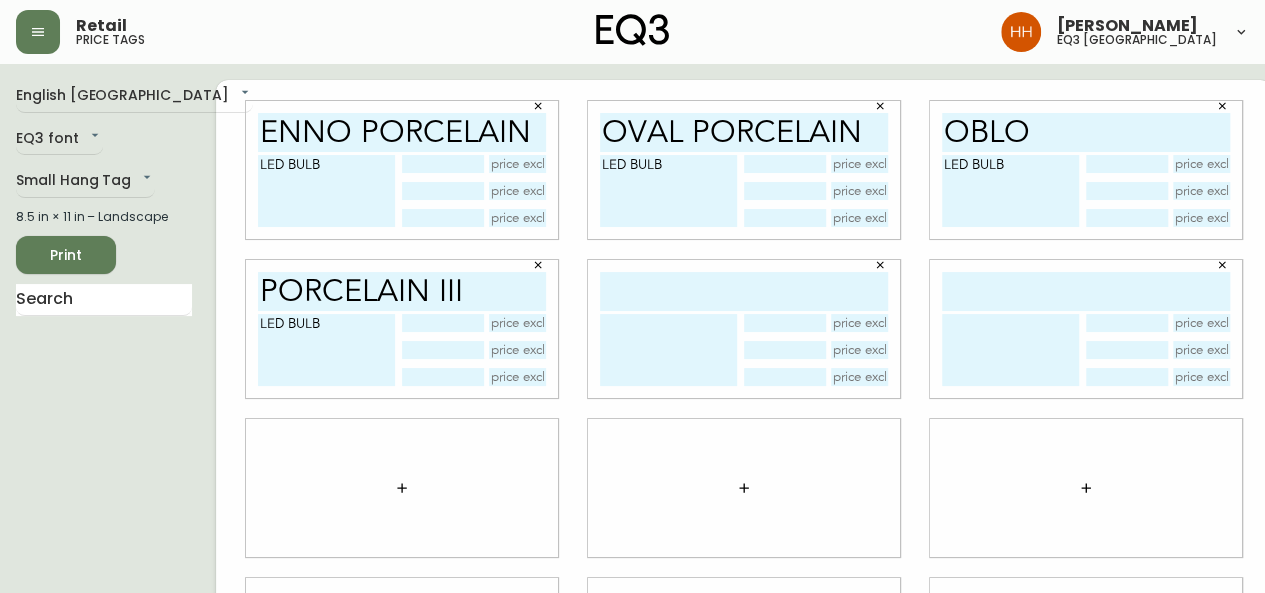 click at bounding box center [744, 291] 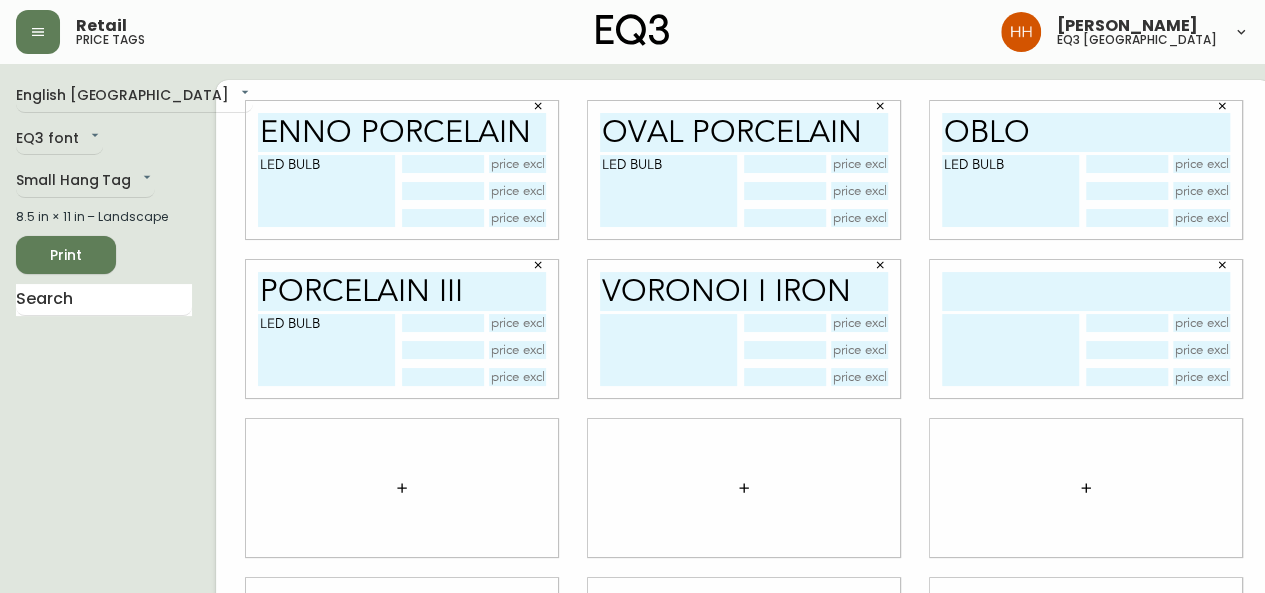 type on "VORONOI i IRON" 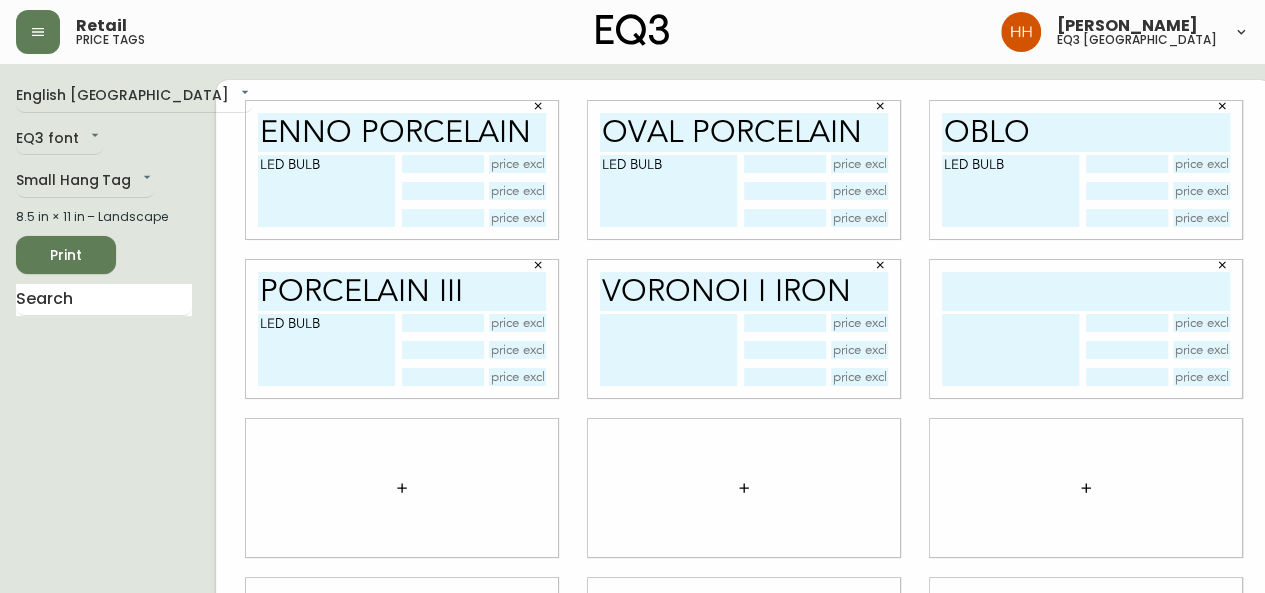 click at bounding box center (668, 350) 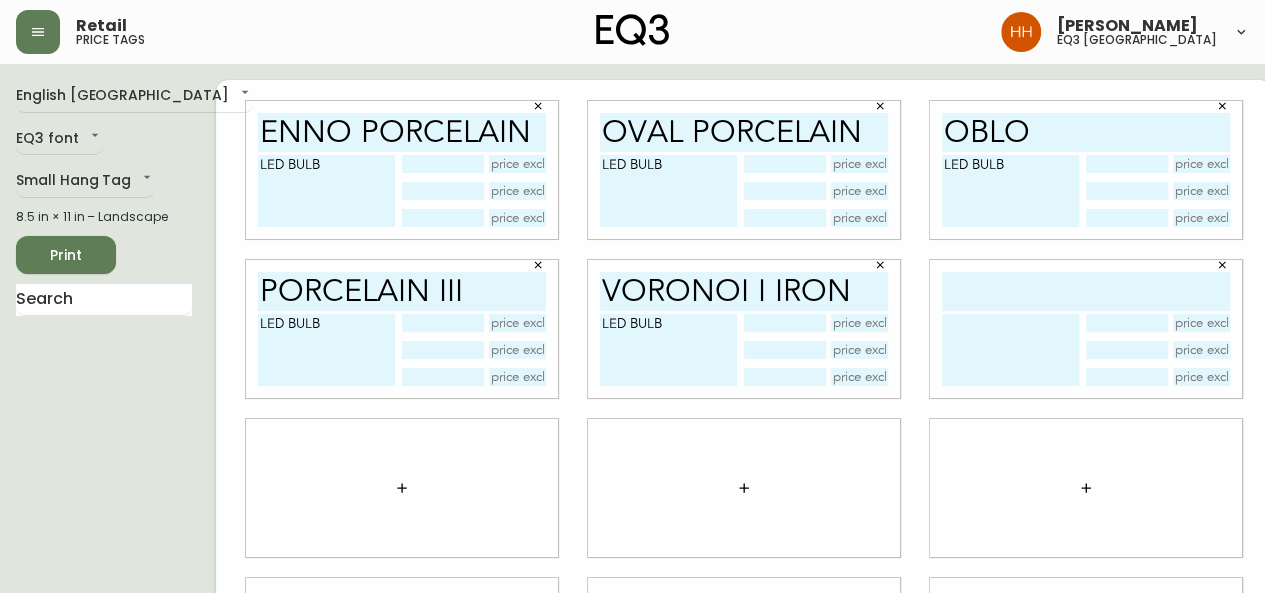 type on "LED BULB" 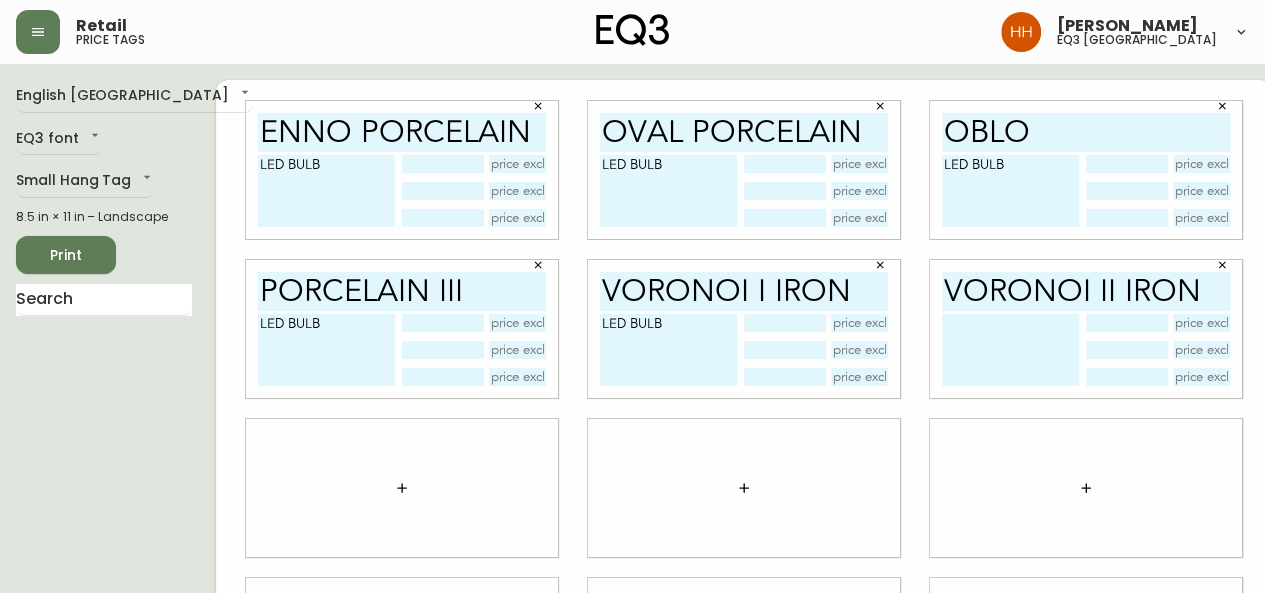 type on "VORONOI ii IRON" 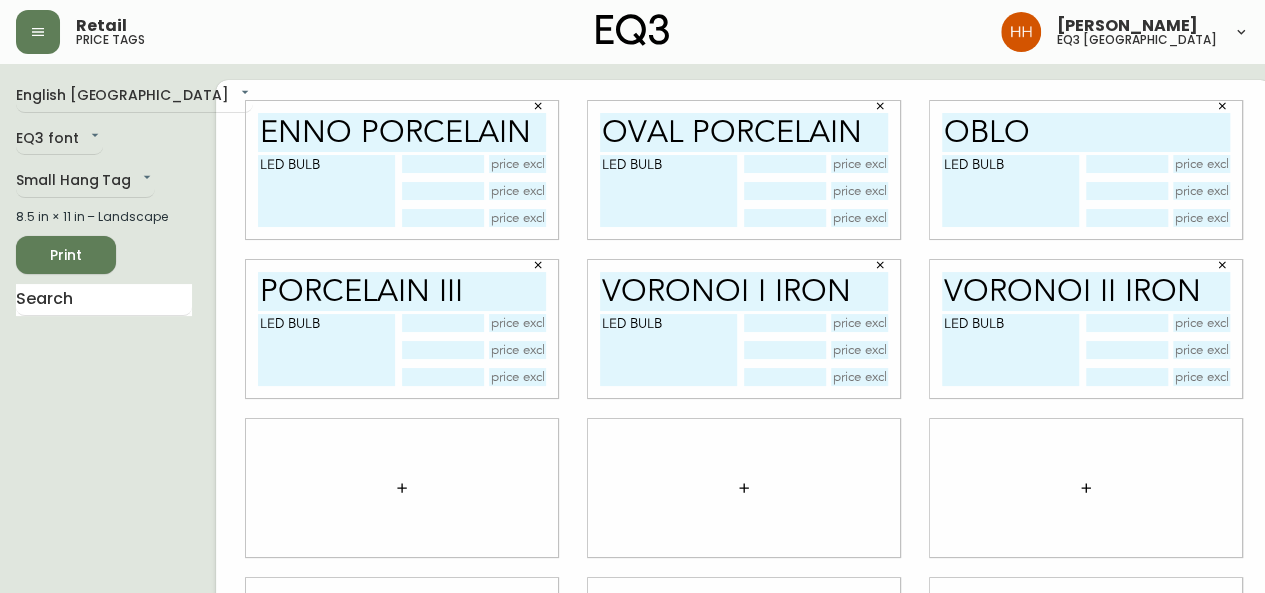 type on "LED BULB" 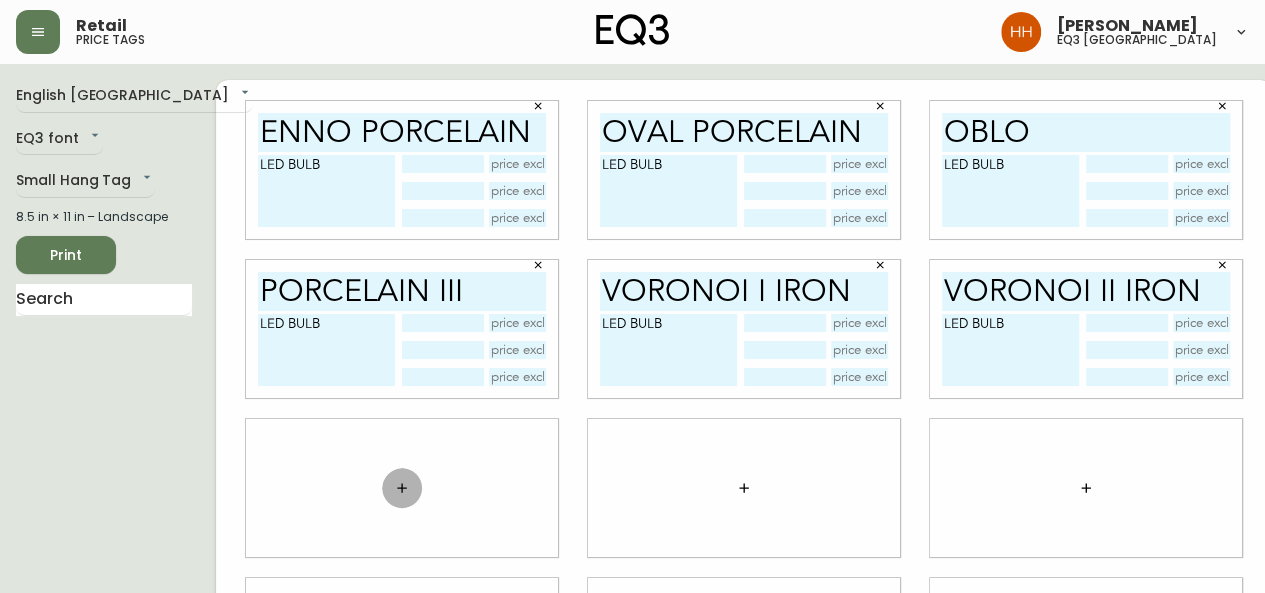 click 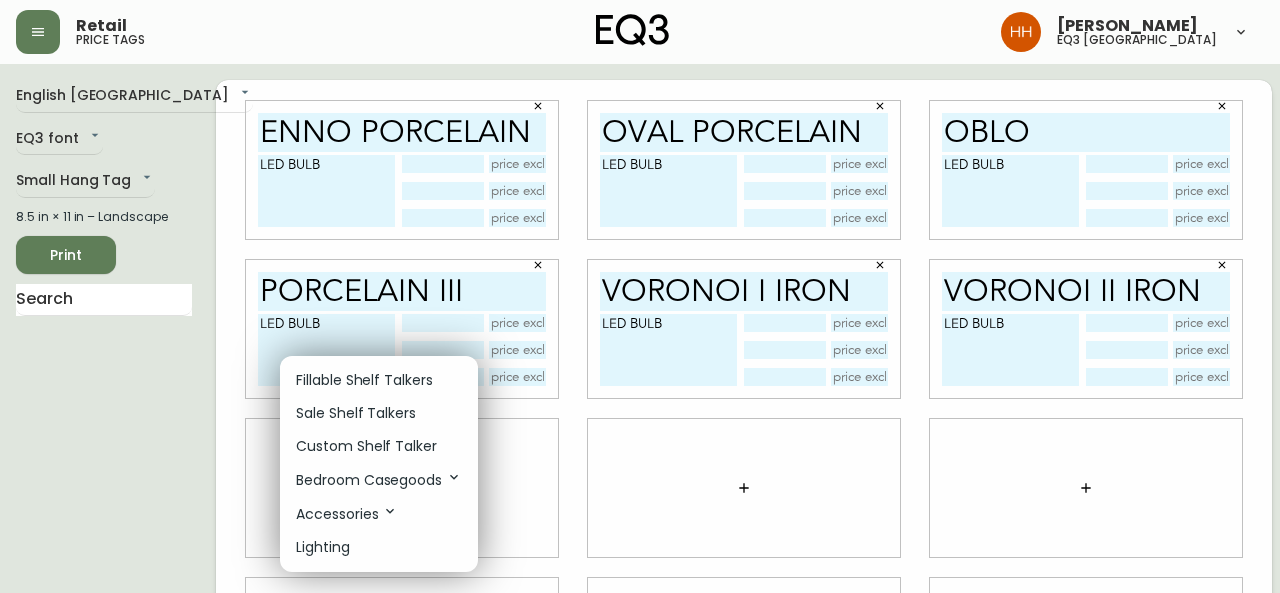 click on "Fillable Shelf Talkers" at bounding box center [364, 380] 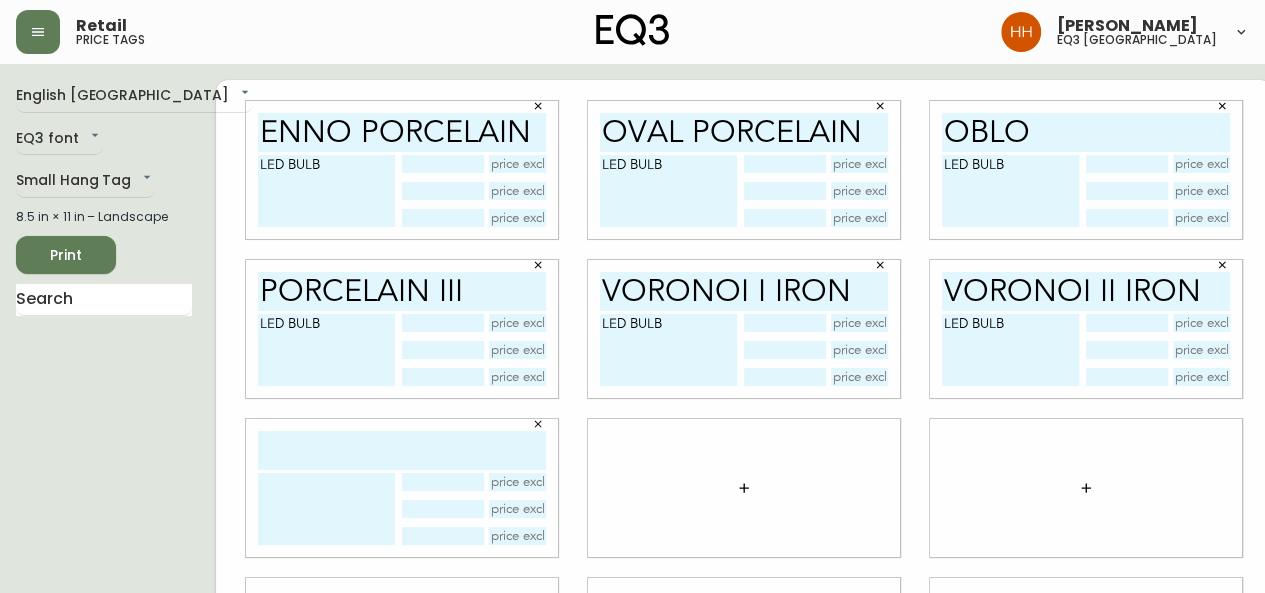 click at bounding box center (402, 450) 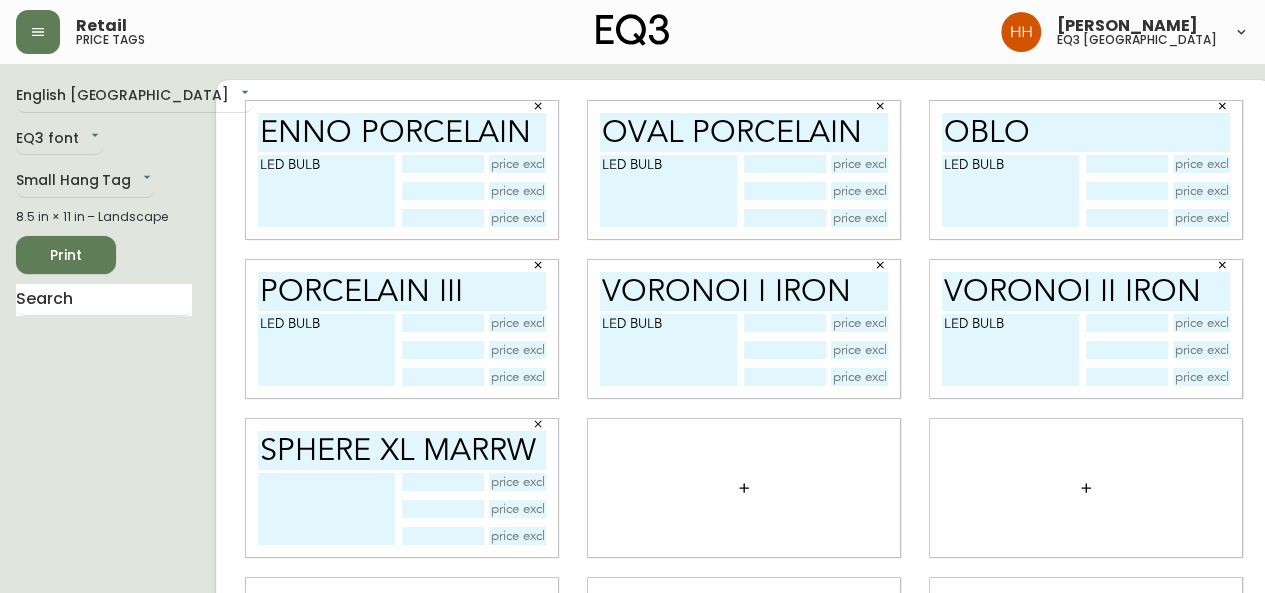 scroll, scrollTop: 0, scrollLeft: 0, axis: both 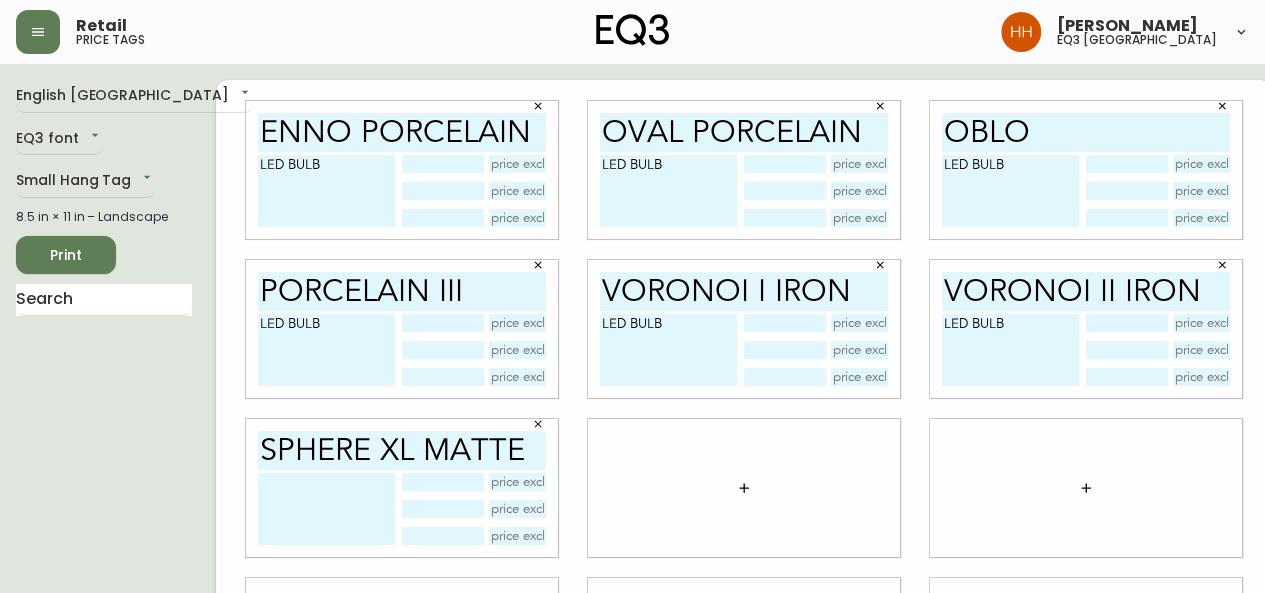 type on "SPHERE XL MATTE" 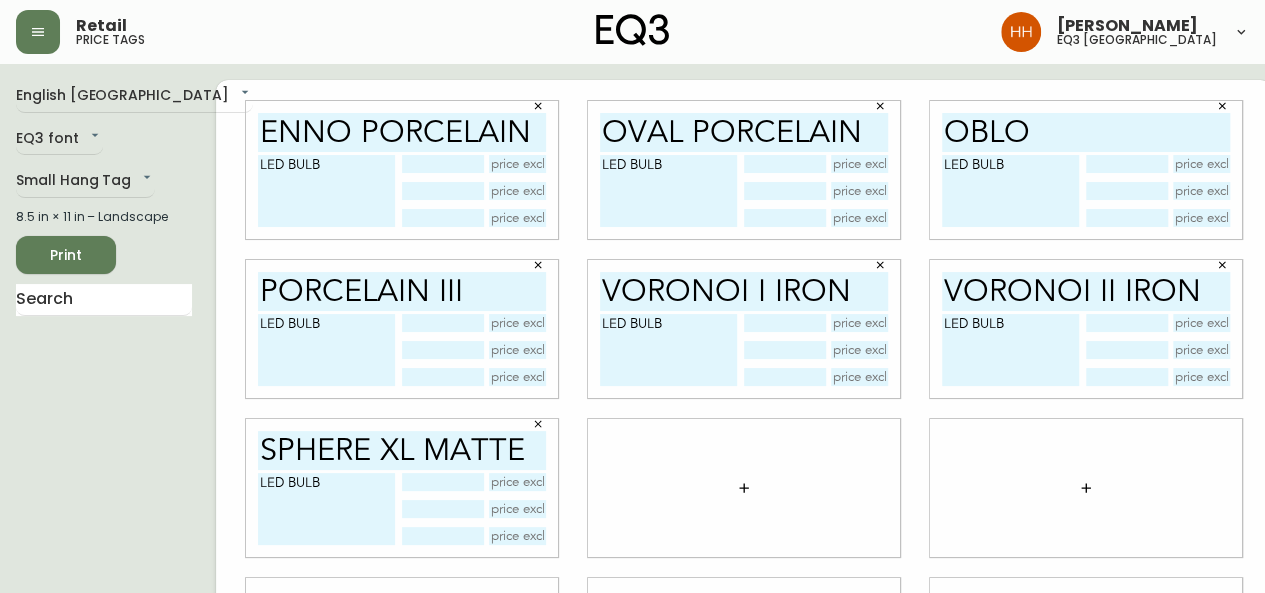 type on "LED BULB" 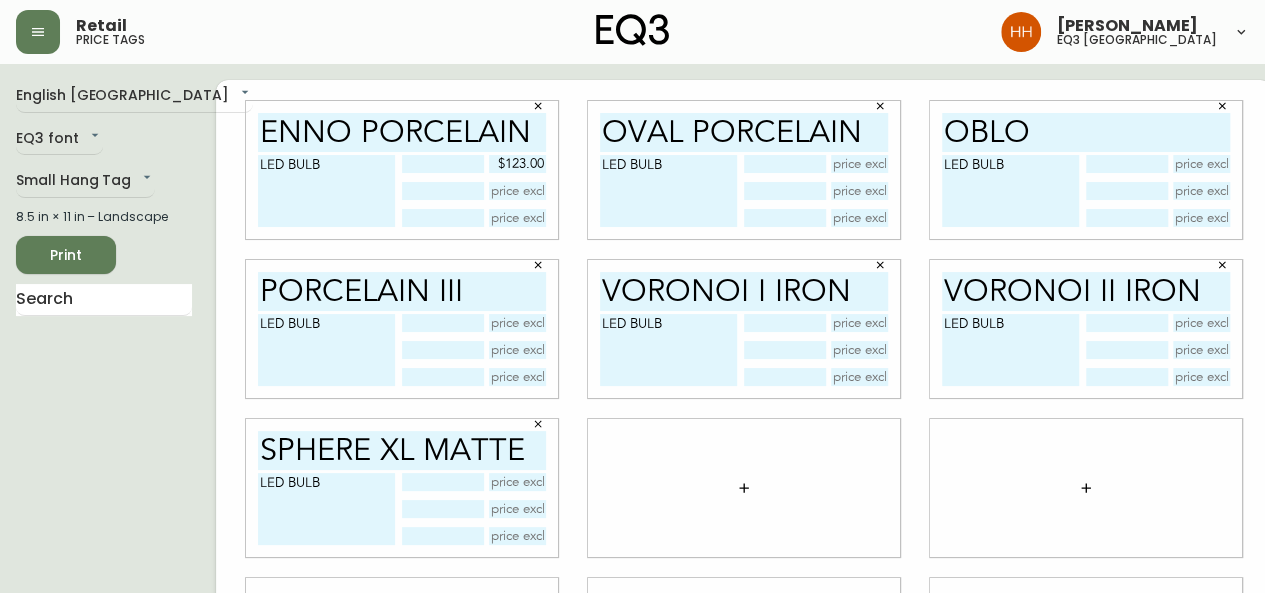 type on "$123.00" 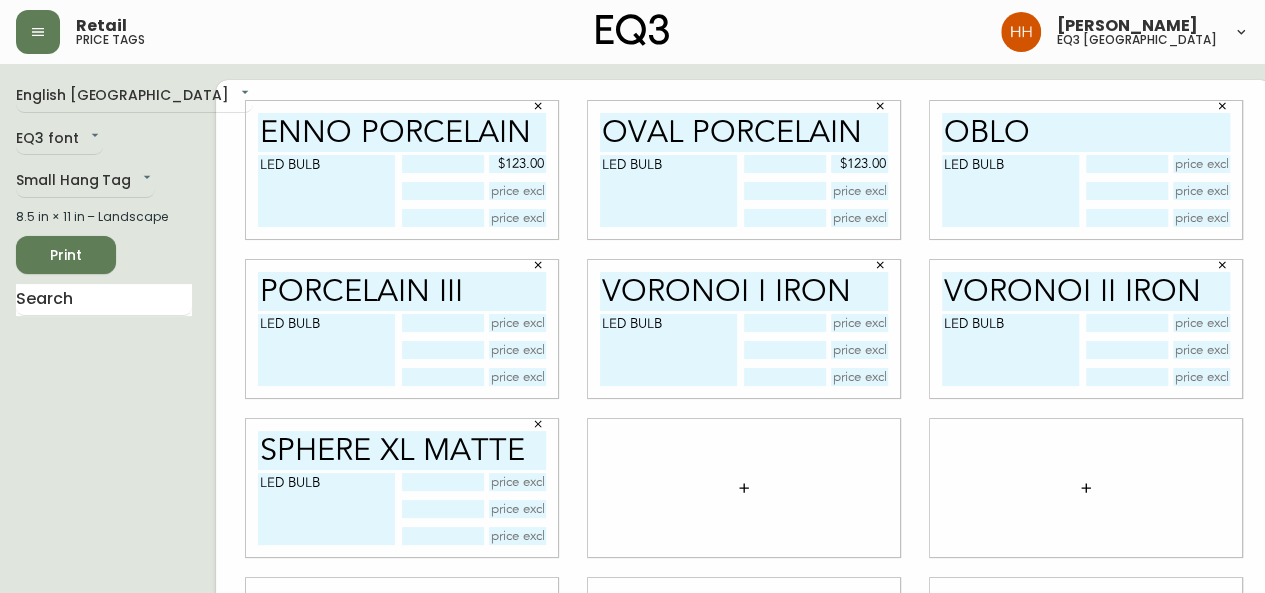 type on "$123.00" 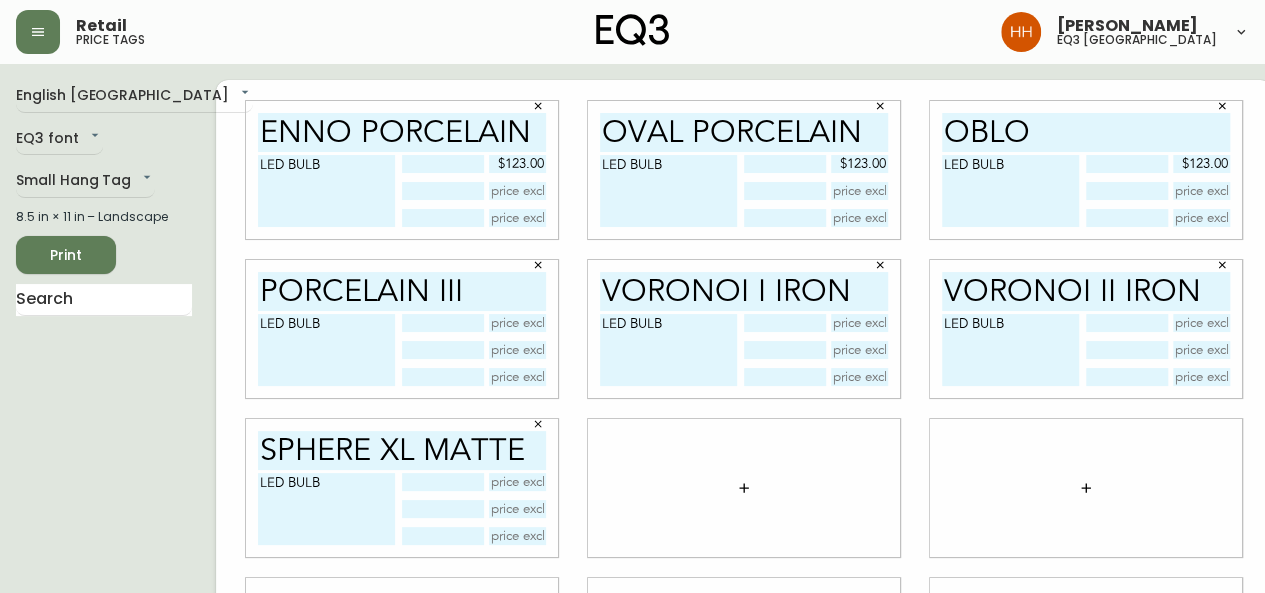 type on "$123.00" 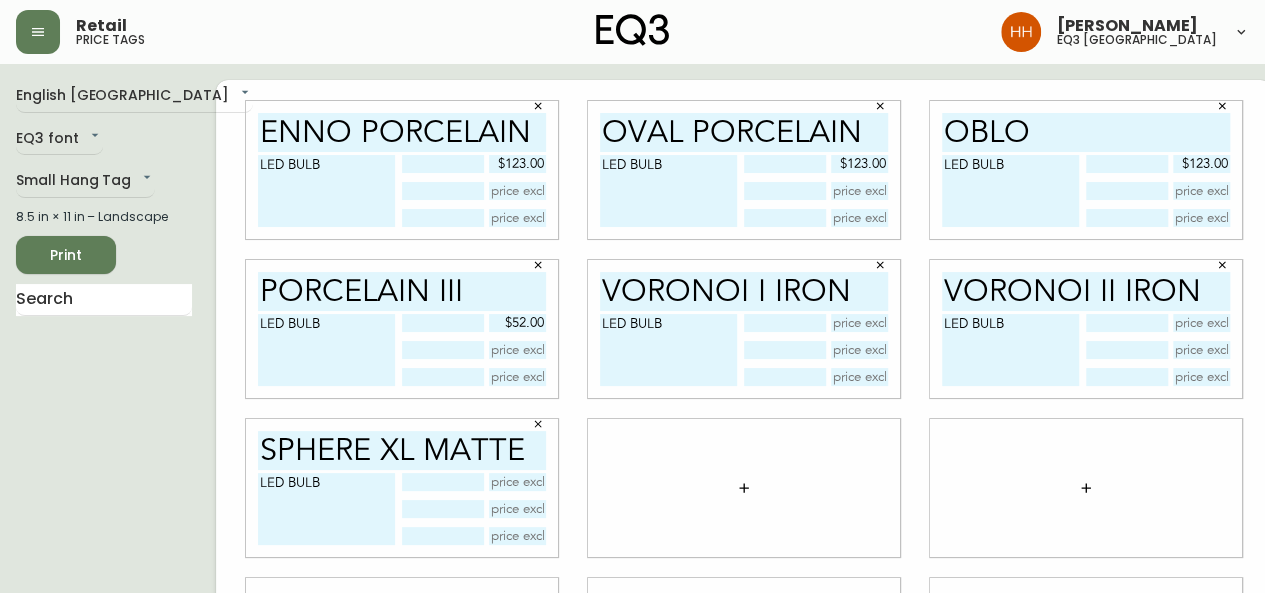 type on "$52.00" 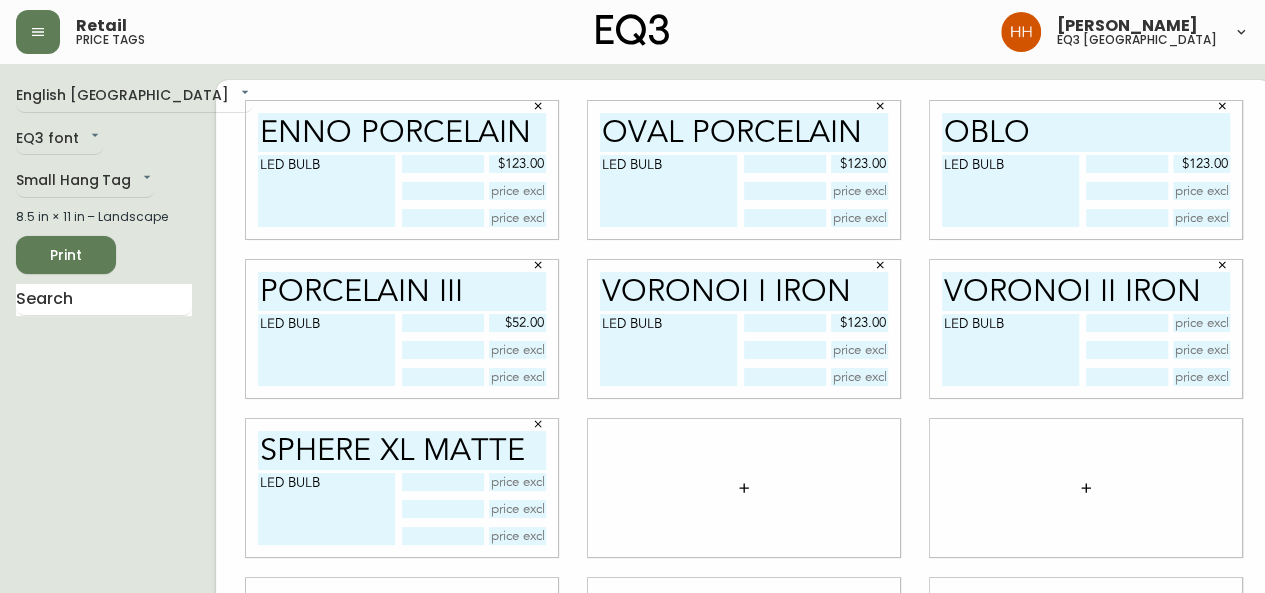 type on "$123.00" 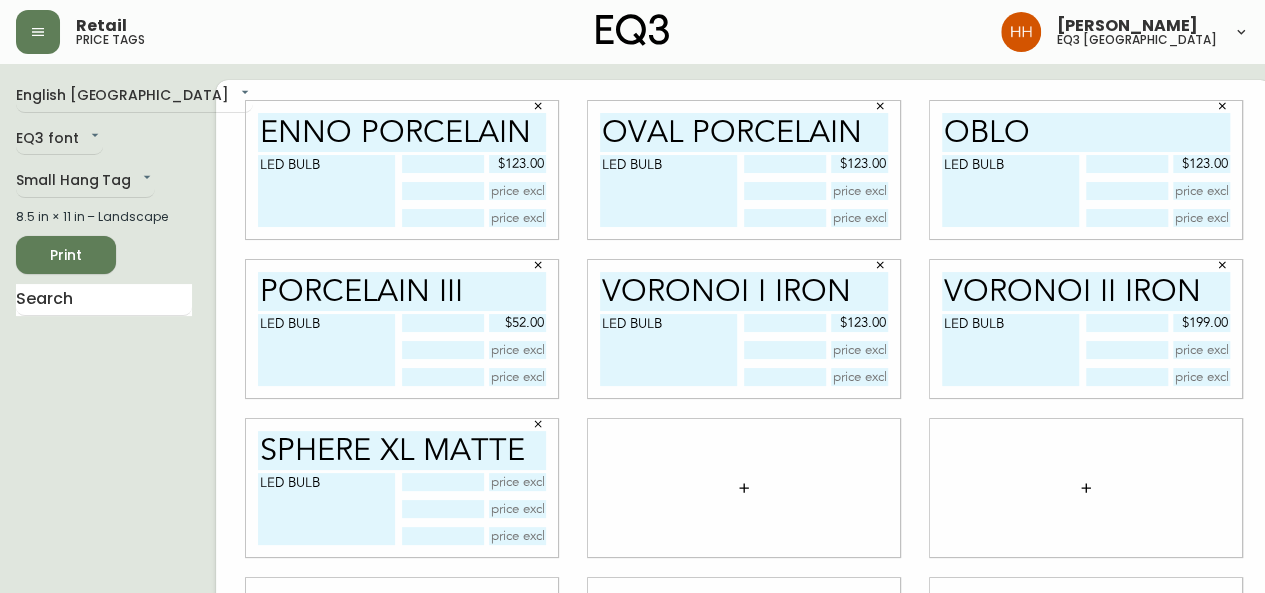 type on "$199.00" 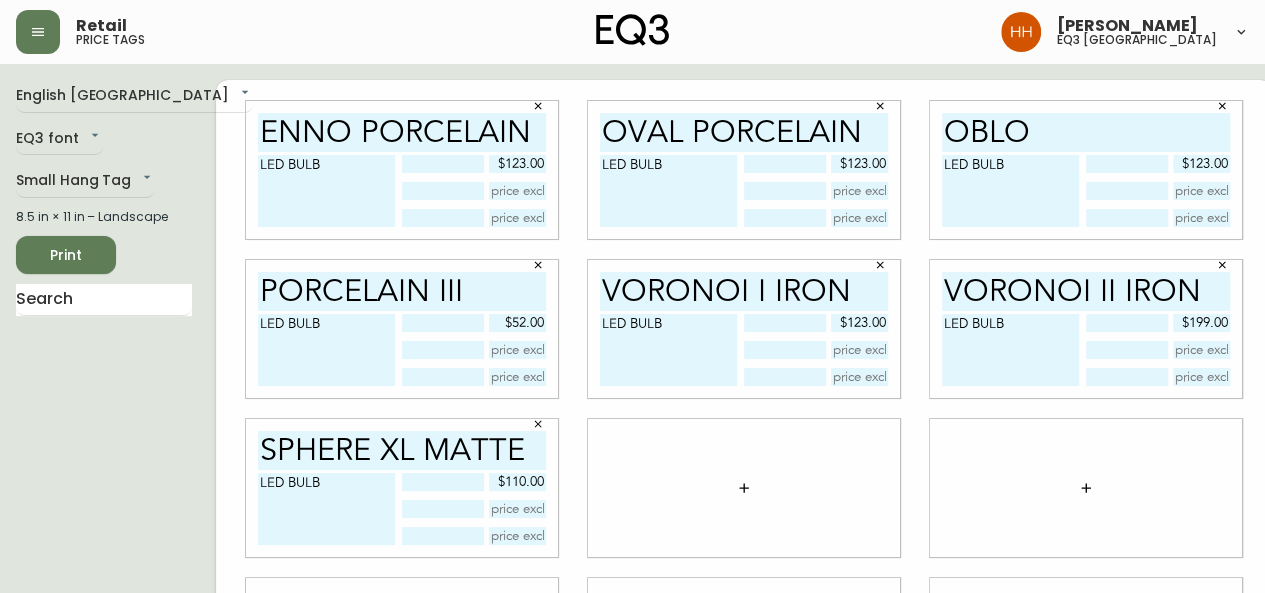 type on "$110.00" 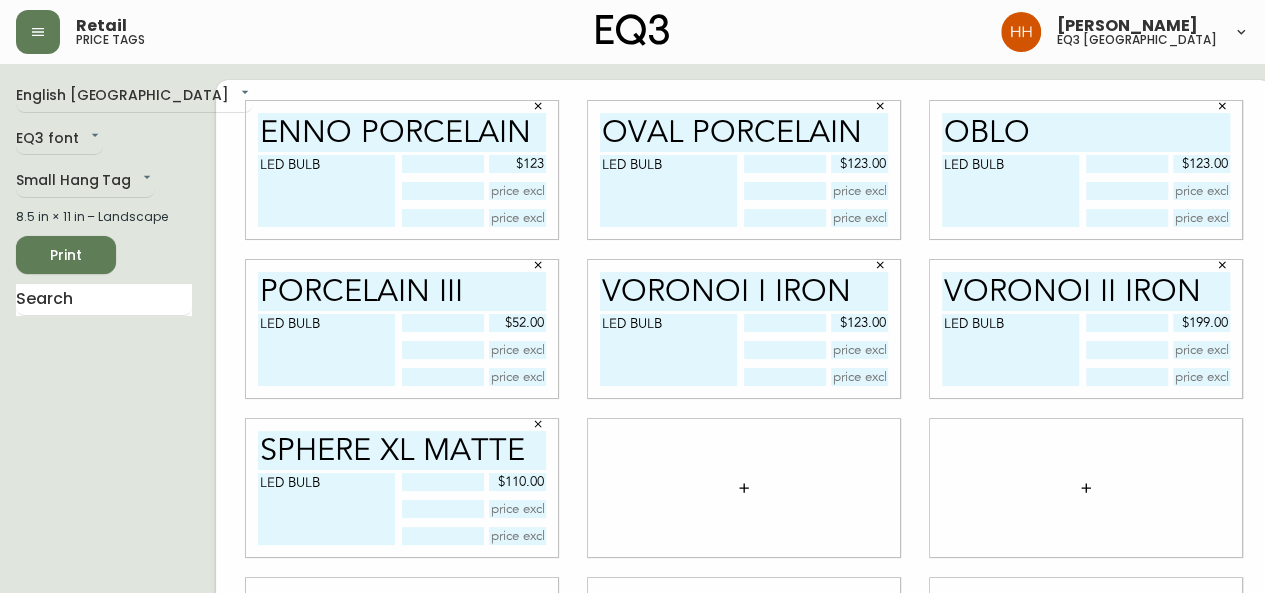 type on "$123" 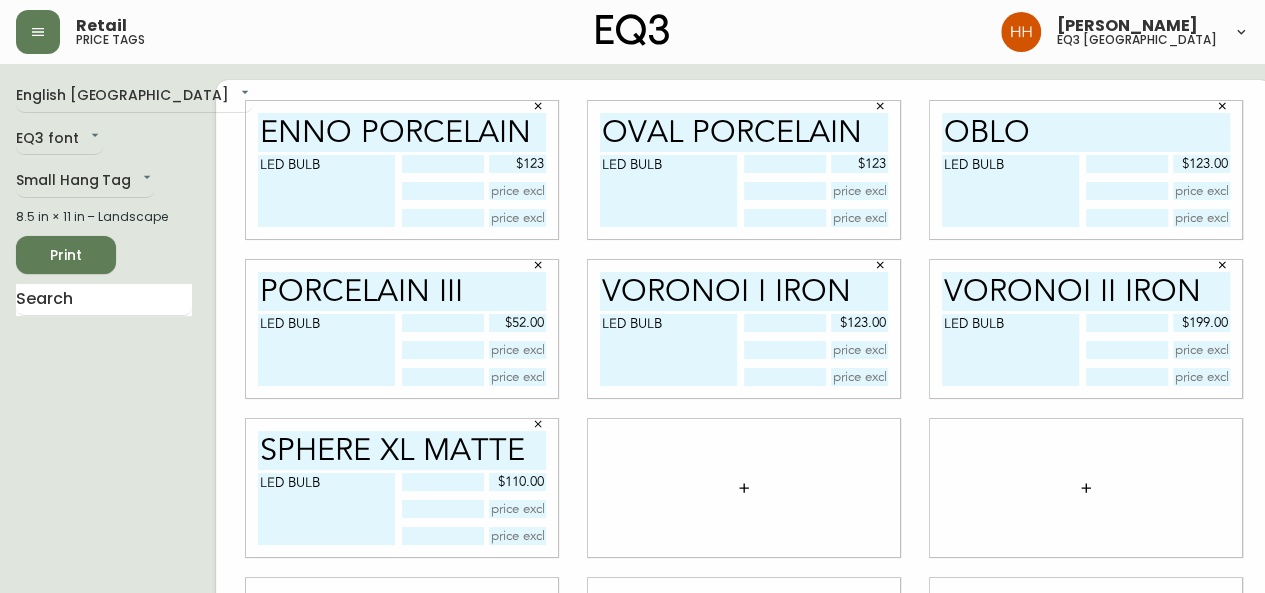 type on "$123" 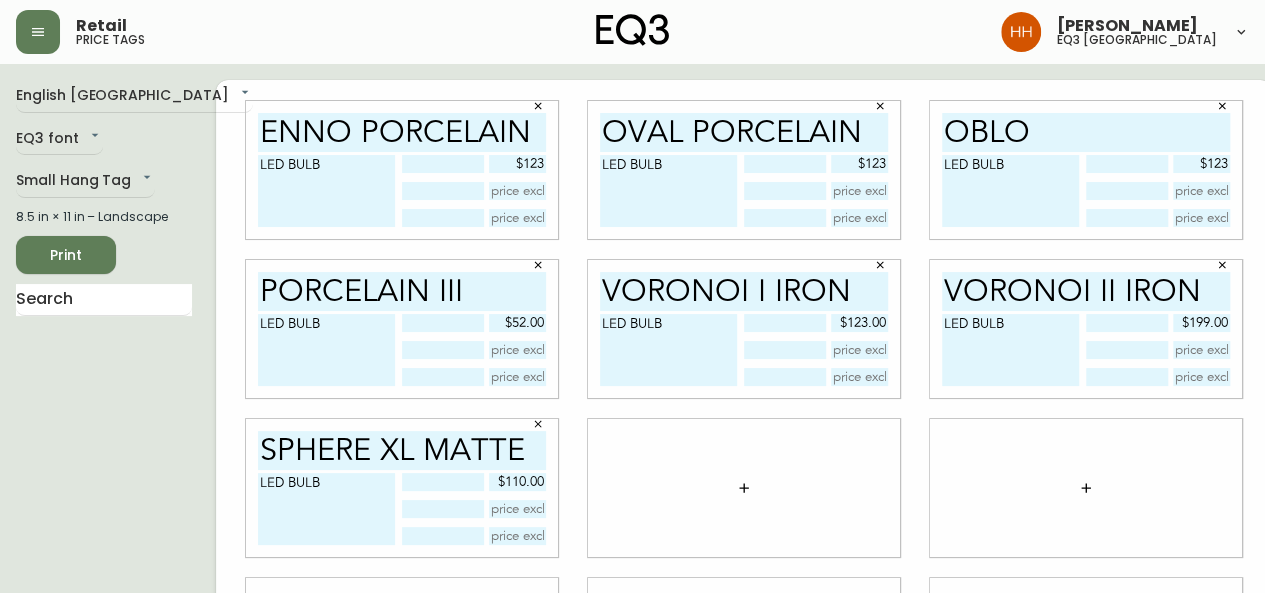 type on "$123" 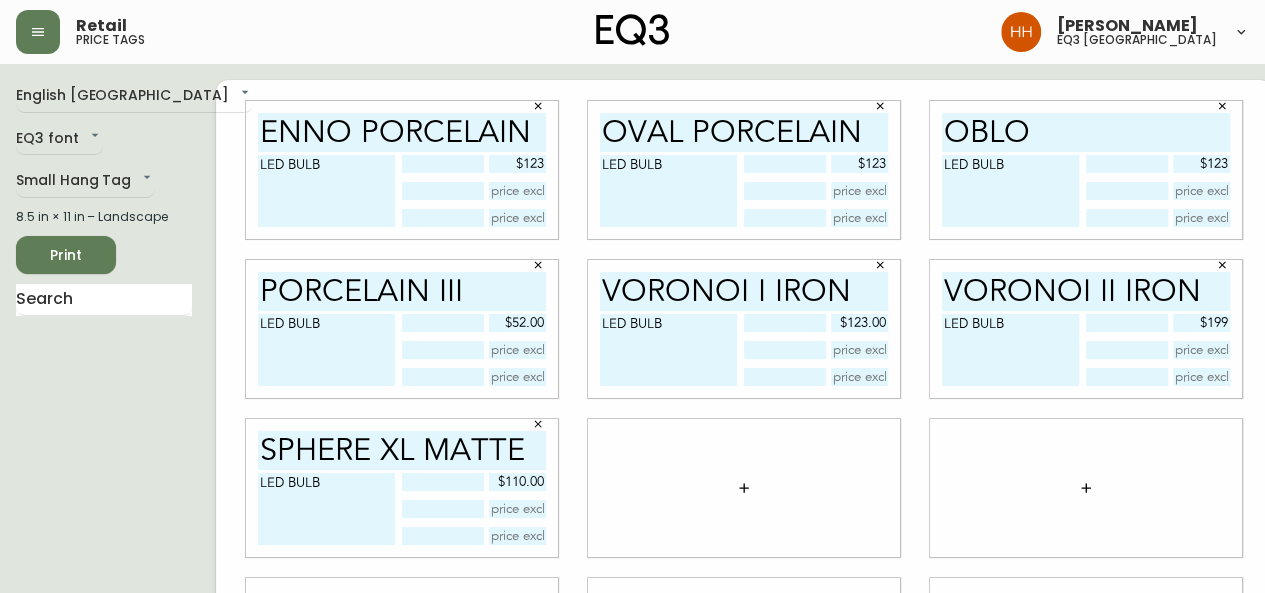 type on "$199" 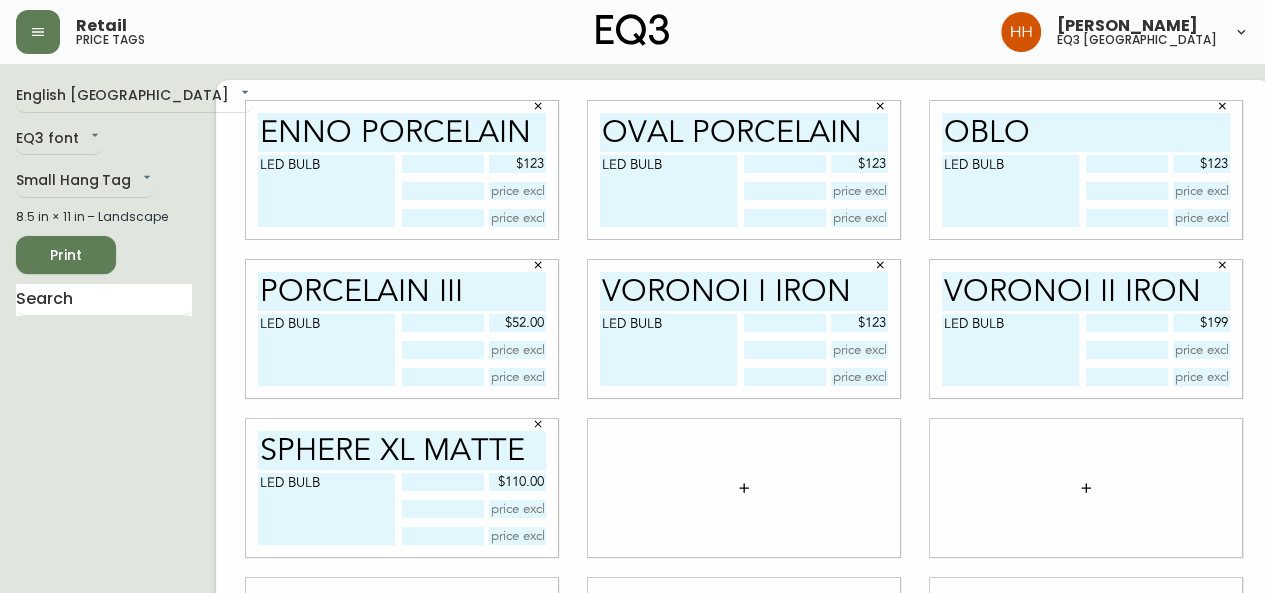 type on "$123" 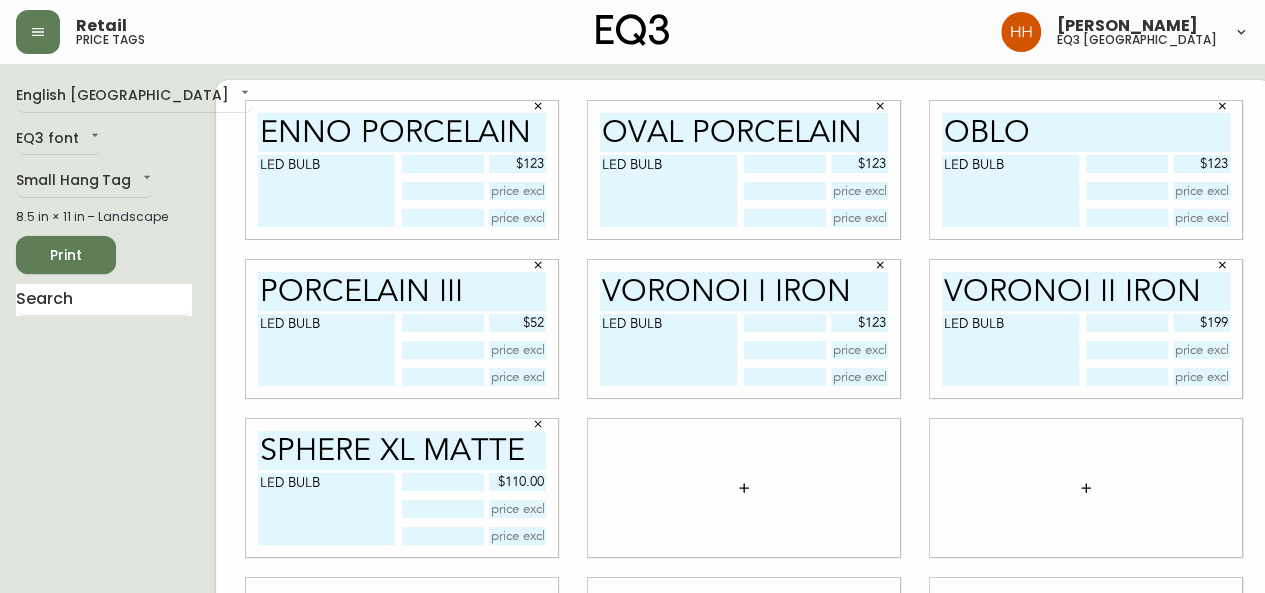 type on "$52" 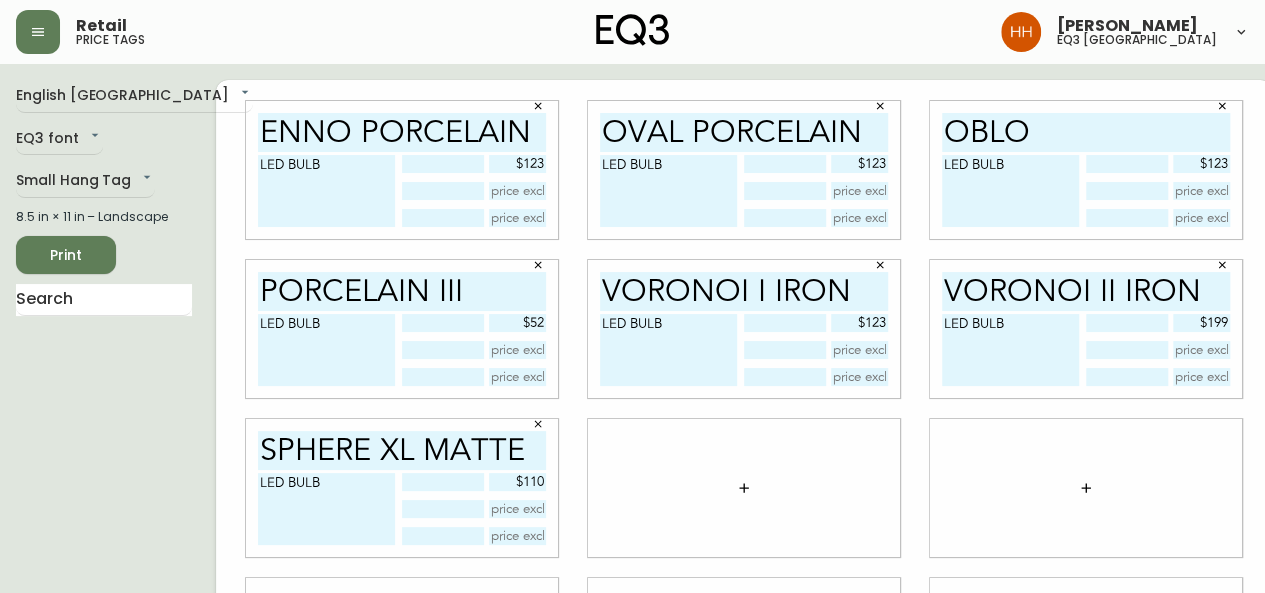 type on "$110" 